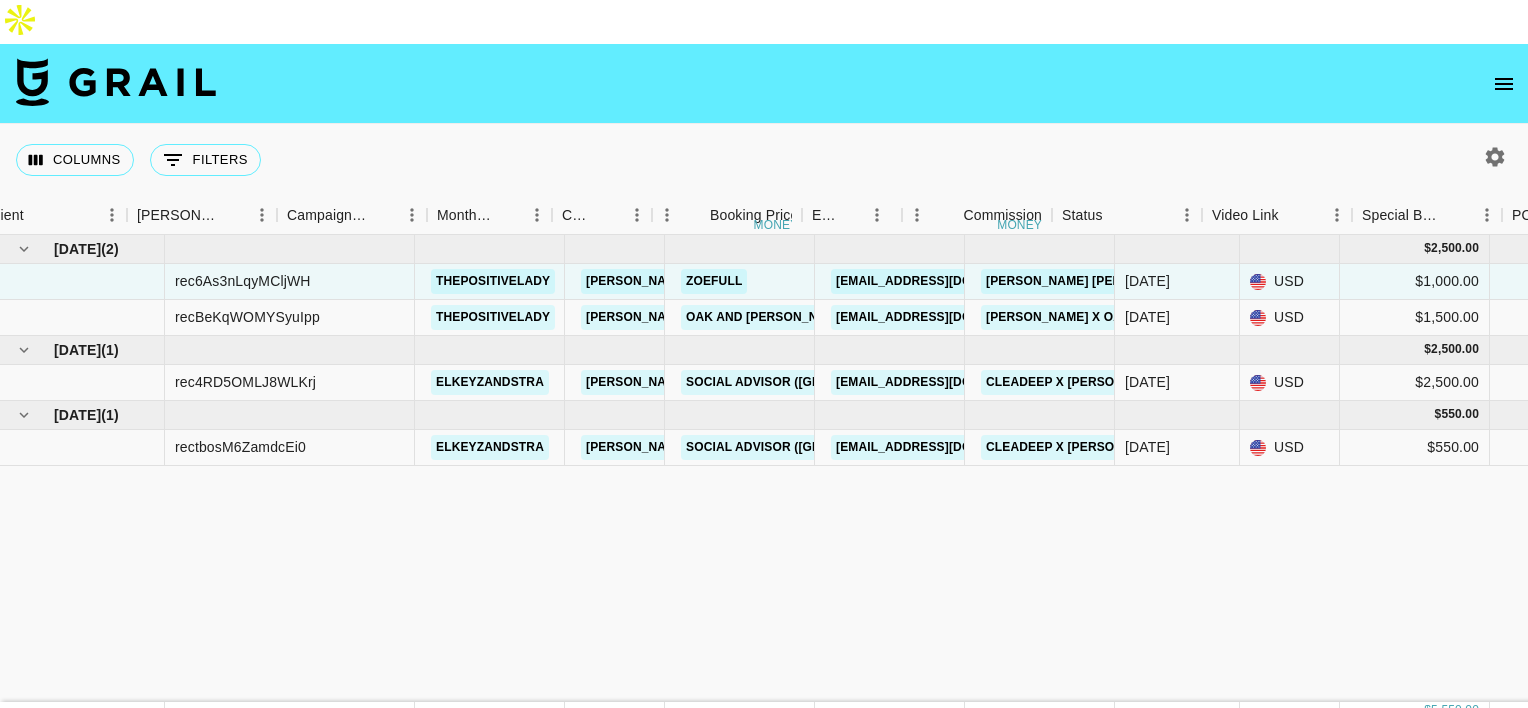 scroll, scrollTop: 0, scrollLeft: 0, axis: both 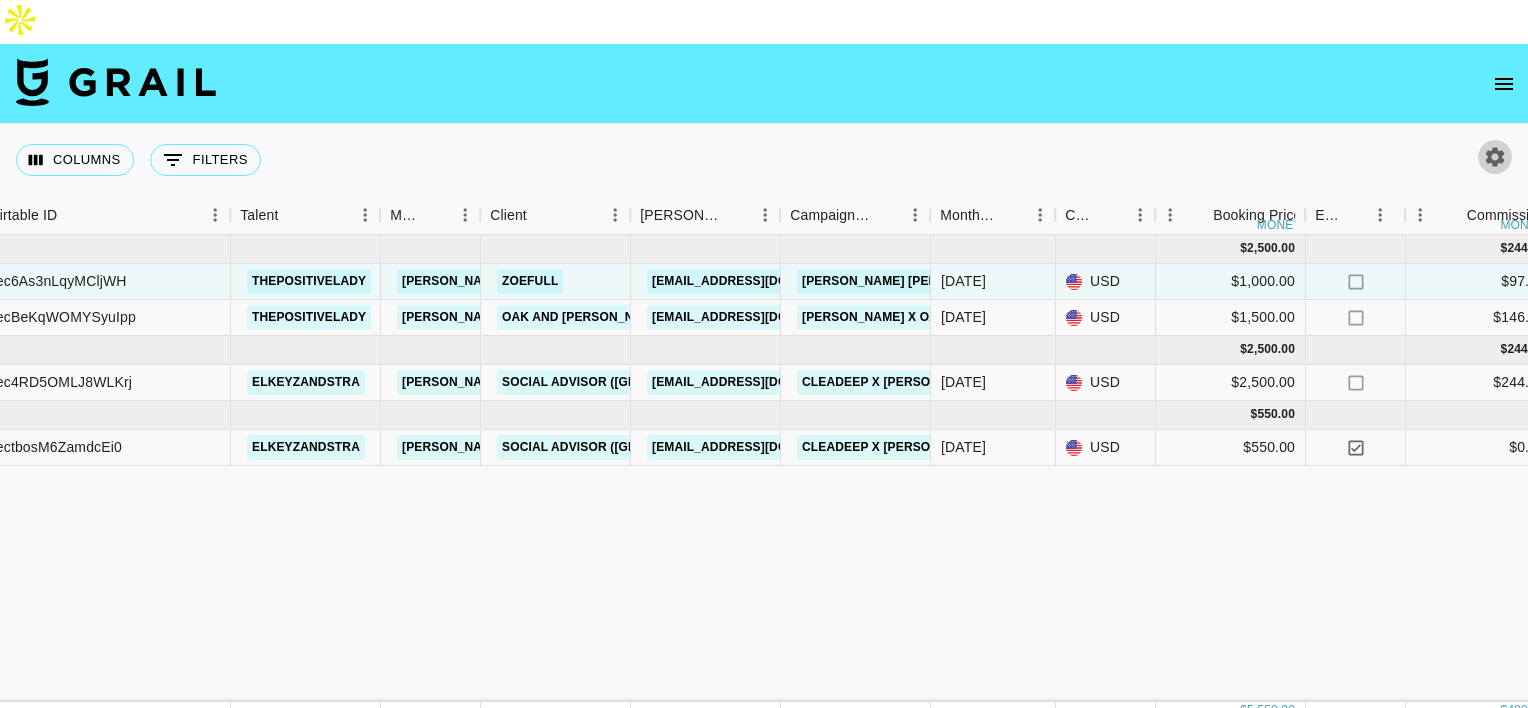 click 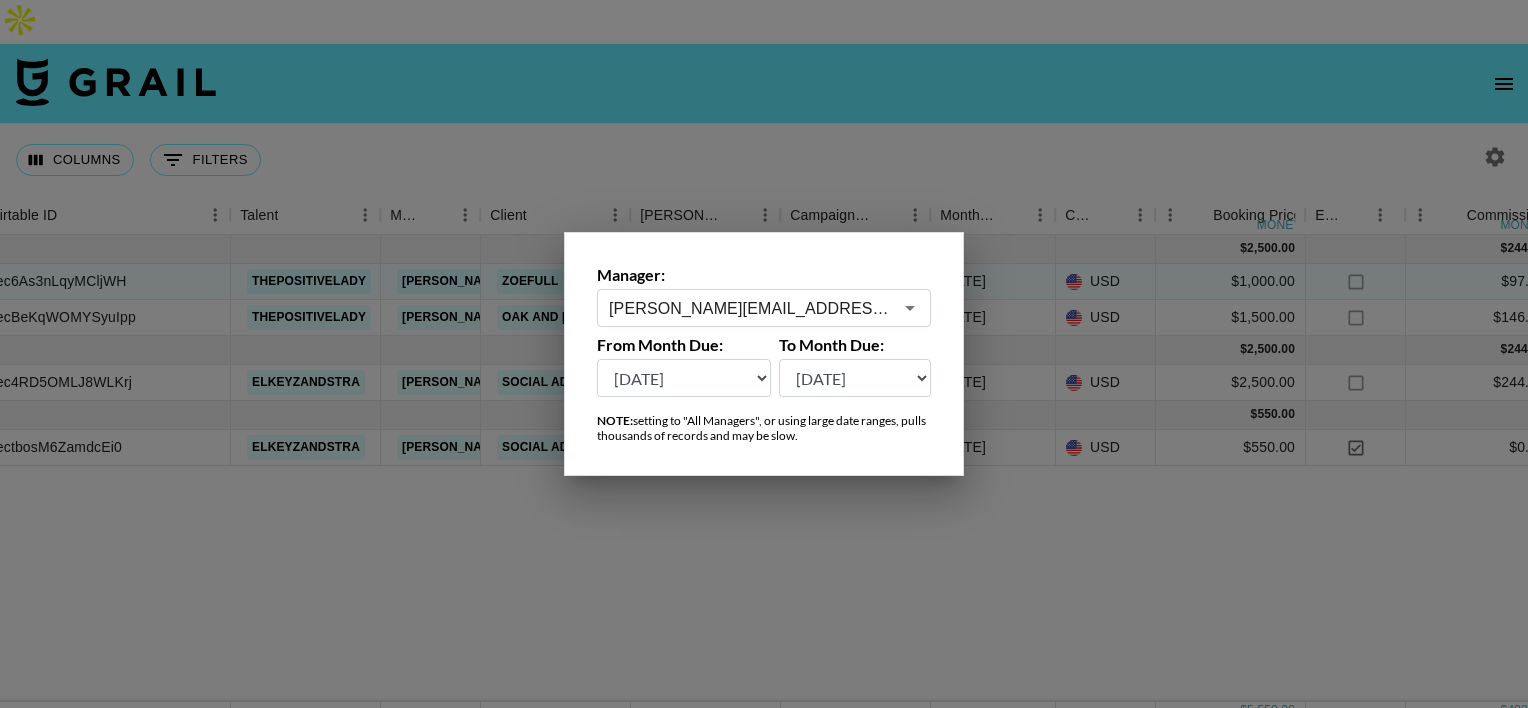 click on "[PERSON_NAME][EMAIL_ADDRESS][PERSON_NAME][DOMAIN_NAME]" at bounding box center (750, 308) 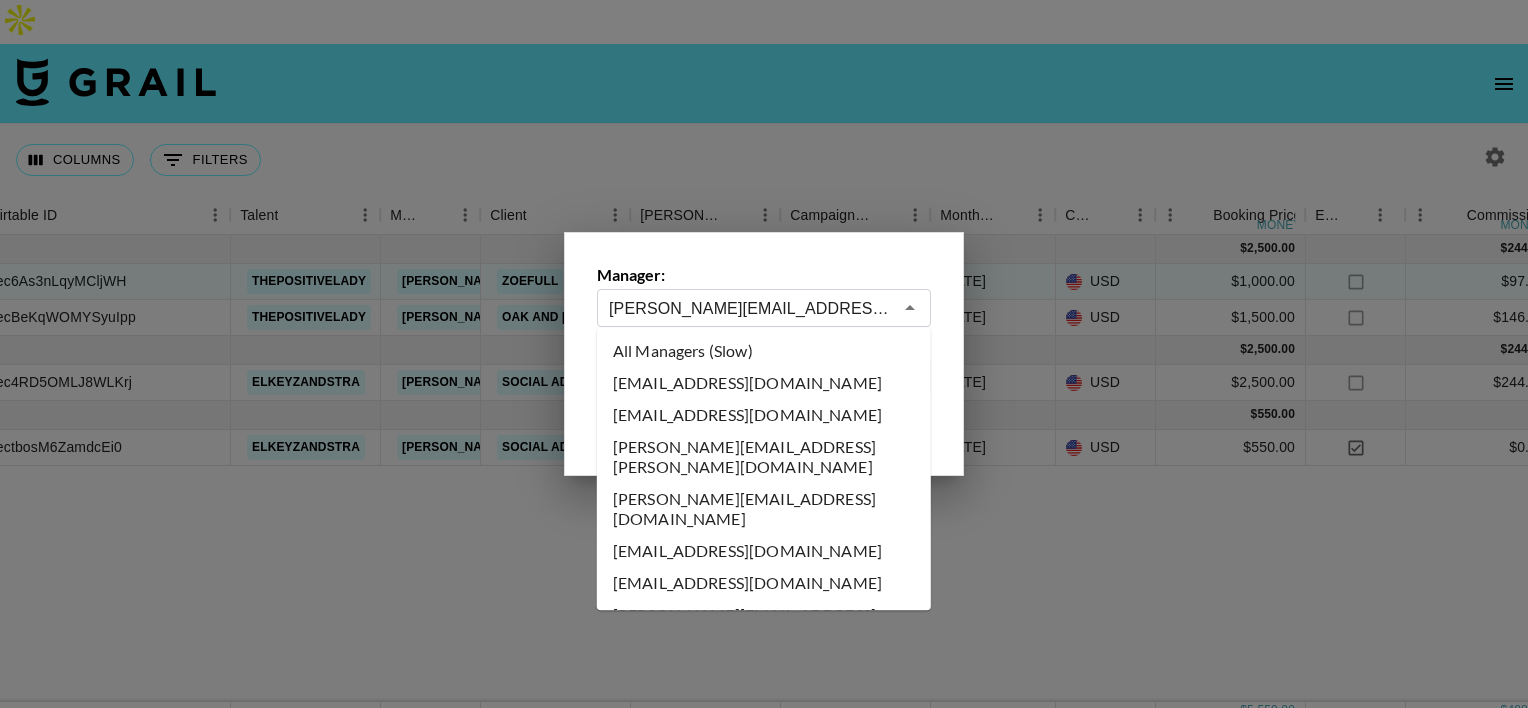 scroll, scrollTop: 620, scrollLeft: 0, axis: vertical 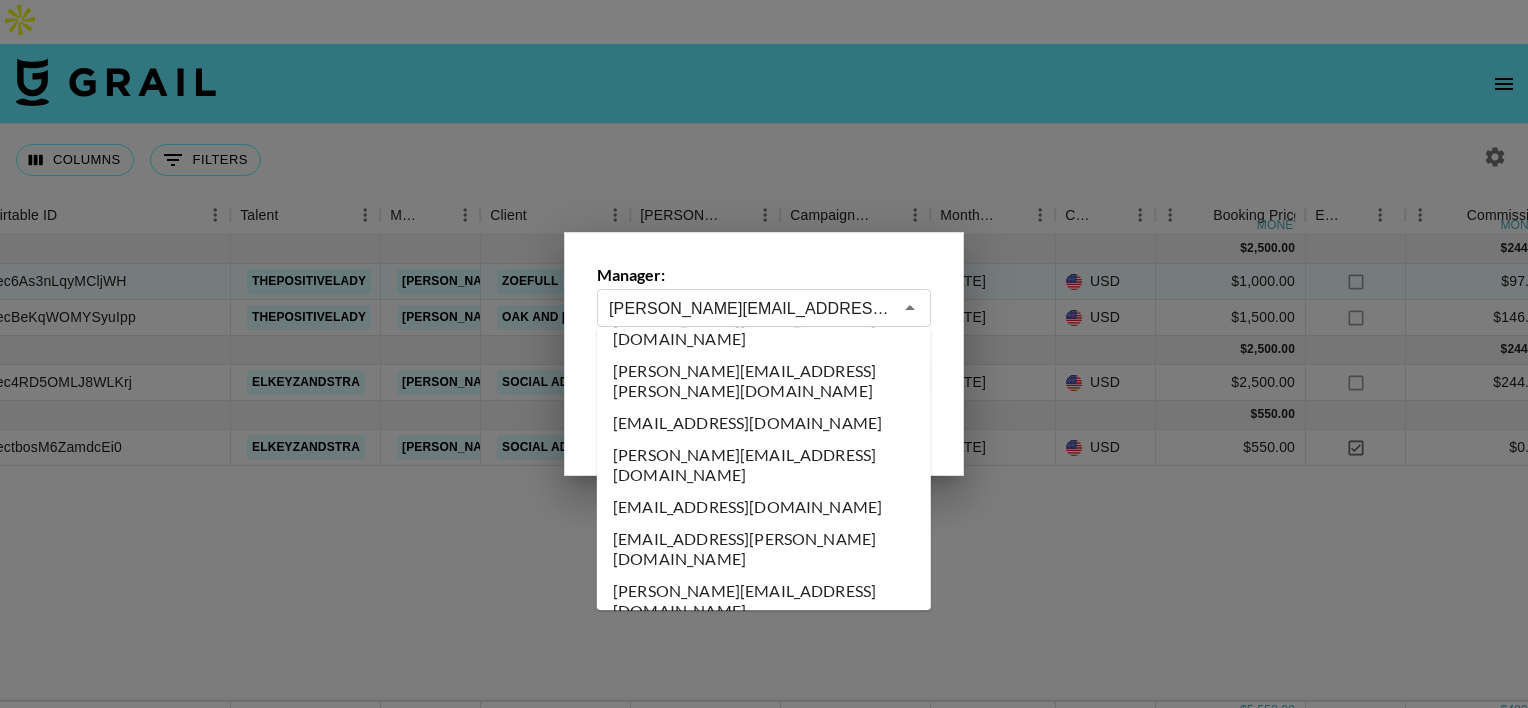 click on "[PERSON_NAME][EMAIL_ADDRESS][PERSON_NAME][DOMAIN_NAME]" at bounding box center (750, 308) 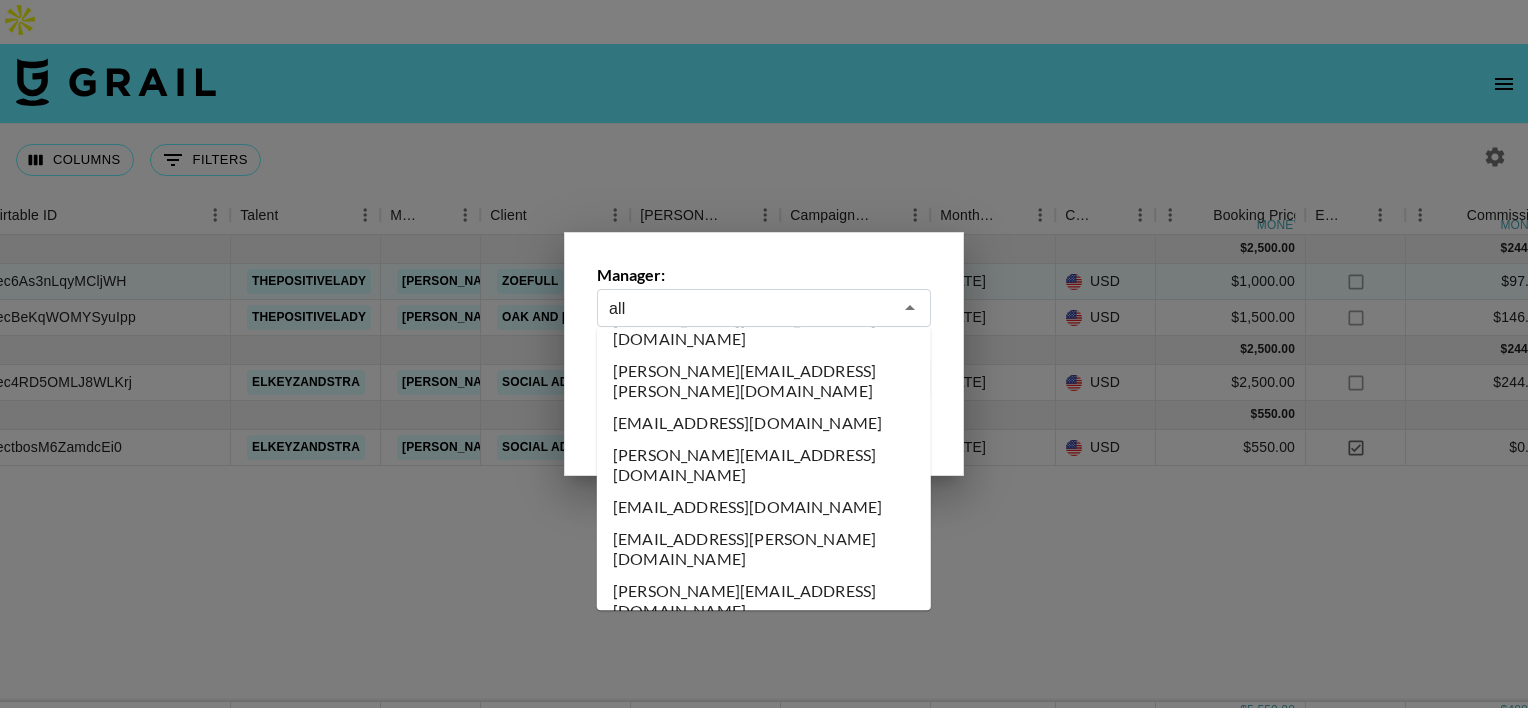 scroll, scrollTop: 0, scrollLeft: 0, axis: both 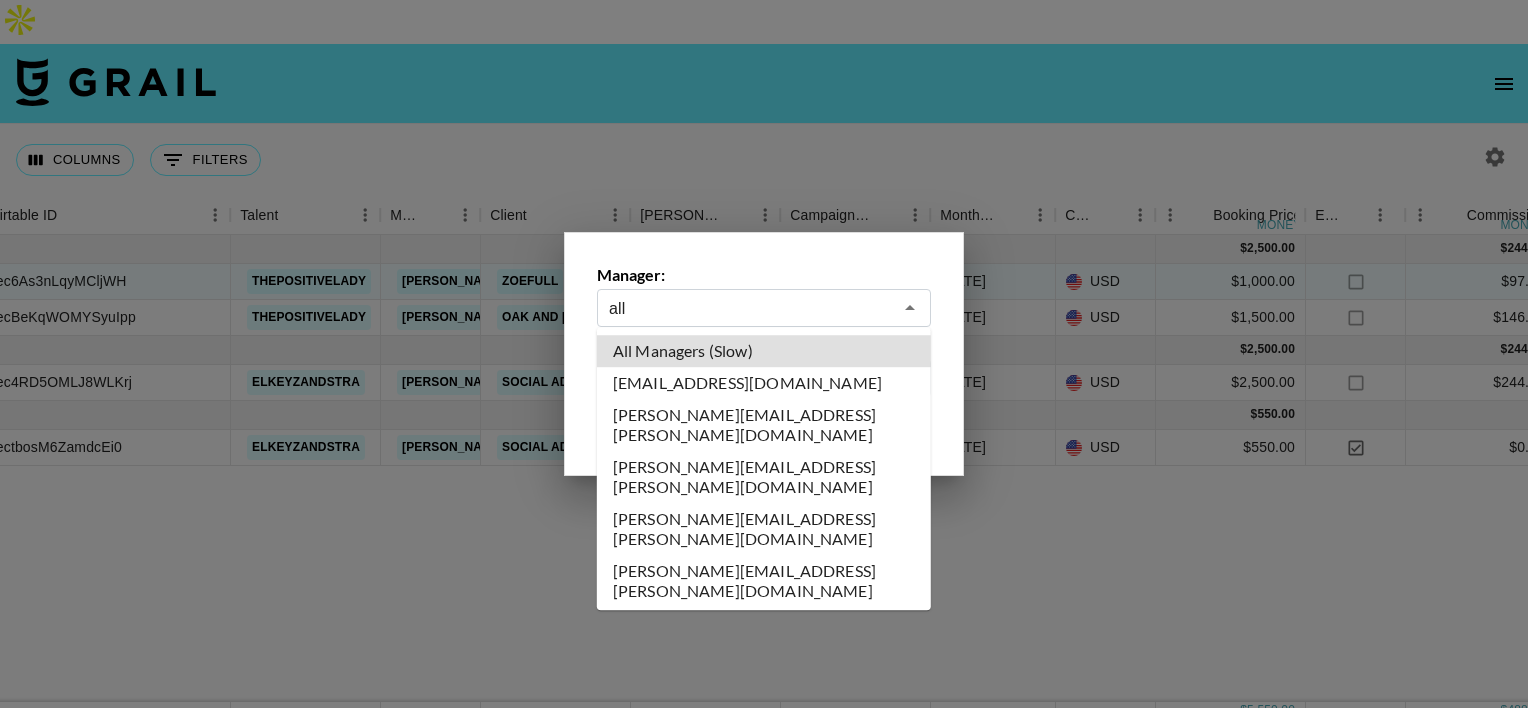 type on "All Managers (Slow)" 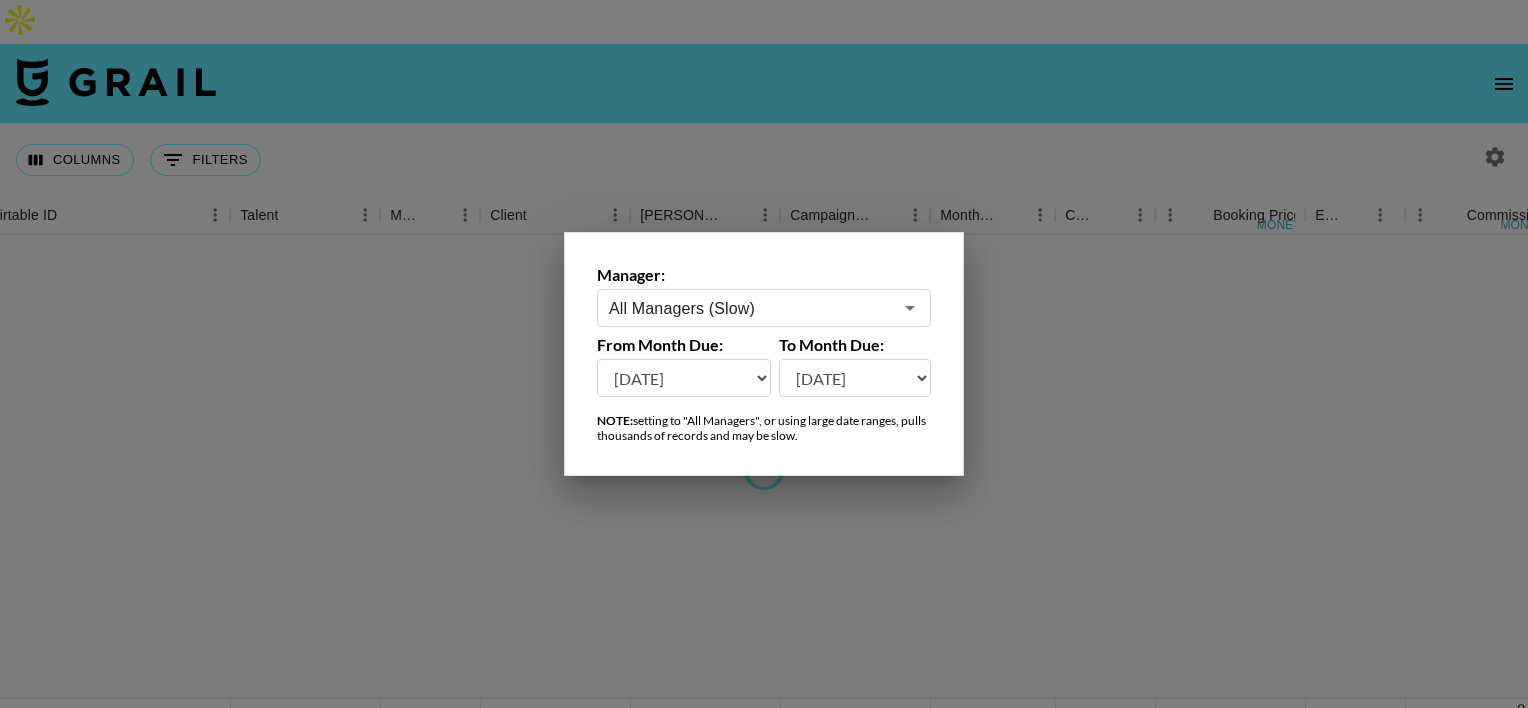 click at bounding box center (764, 354) 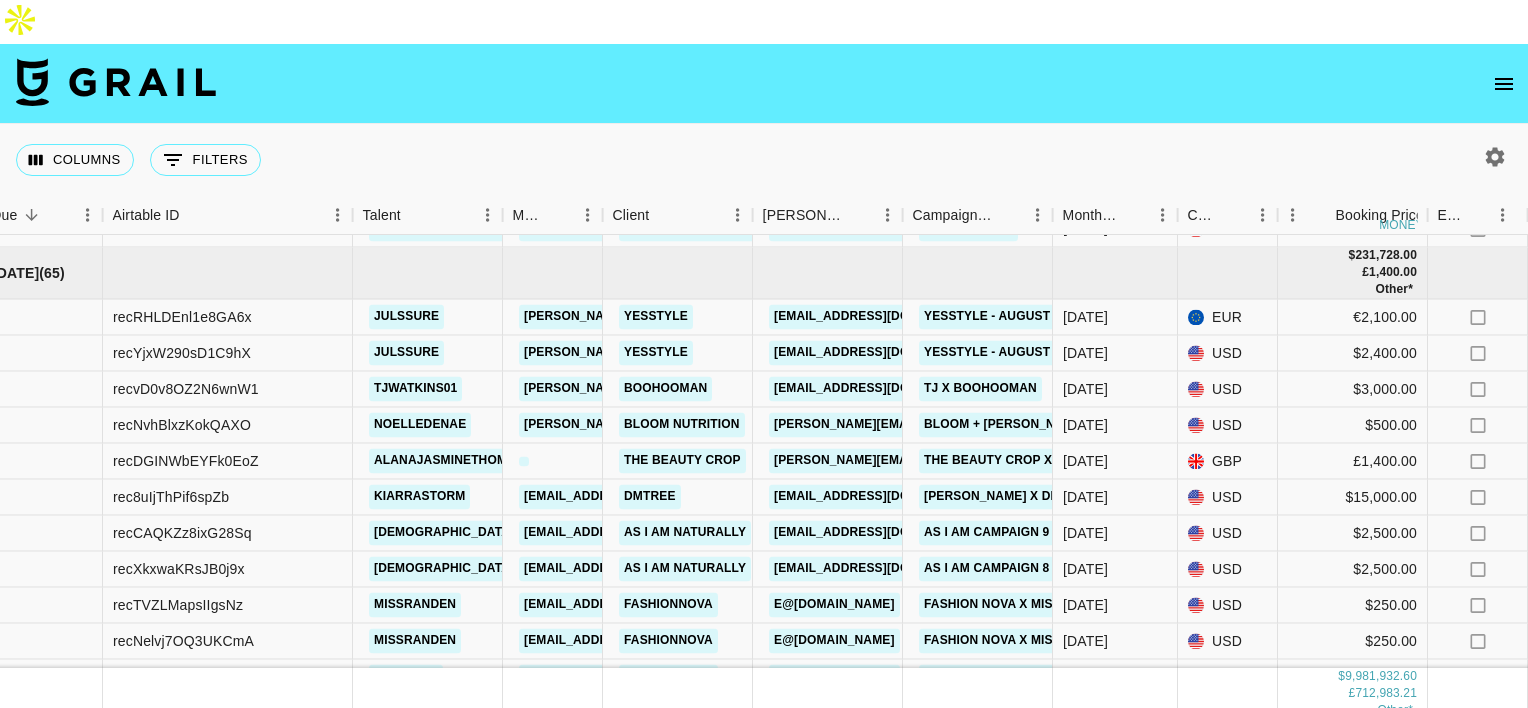 scroll, scrollTop: 2071, scrollLeft: 62, axis: both 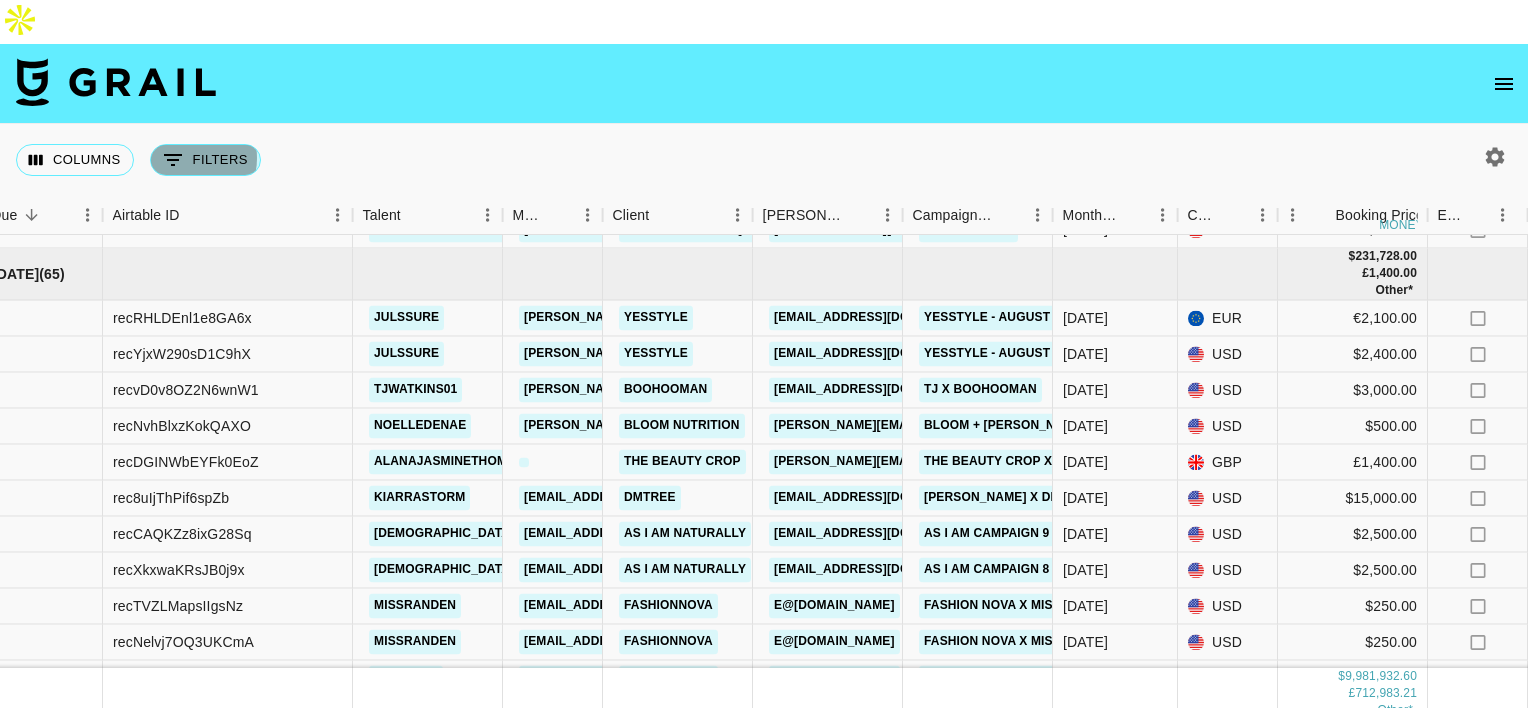 click 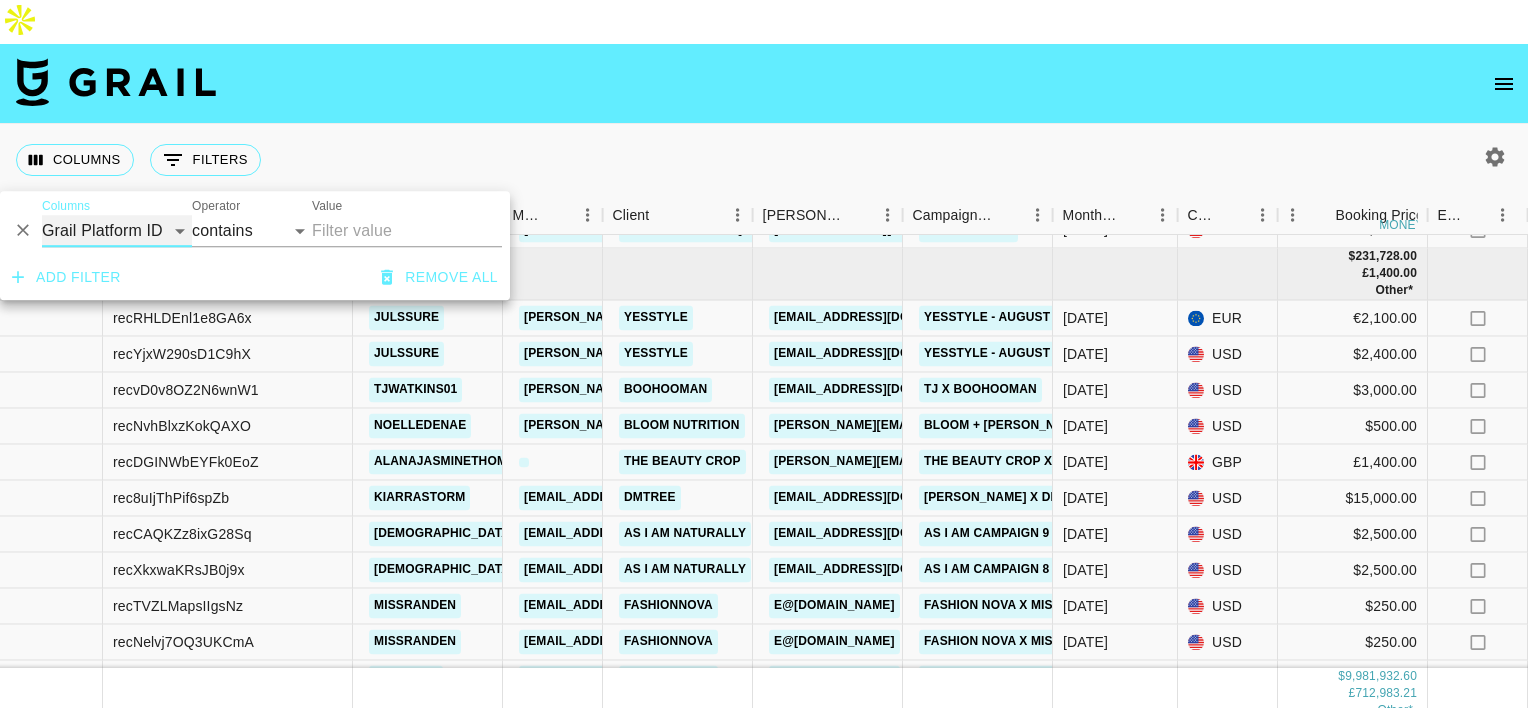 click on "Grail Platform ID Airtable ID Talent Manager Client [PERSON_NAME] Campaign (Type) Date Created Created by Grail Team Month Due Currency Booking Price Creator Commmission Override External Commission Expenses: Remove Commission? Commission Status Video Link Boost Code Special Booking Type PO Number Invoice Notes Uniport Contact Email Contract File Payment Sent Payment Sent Date Invoice Link" at bounding box center (117, 231) 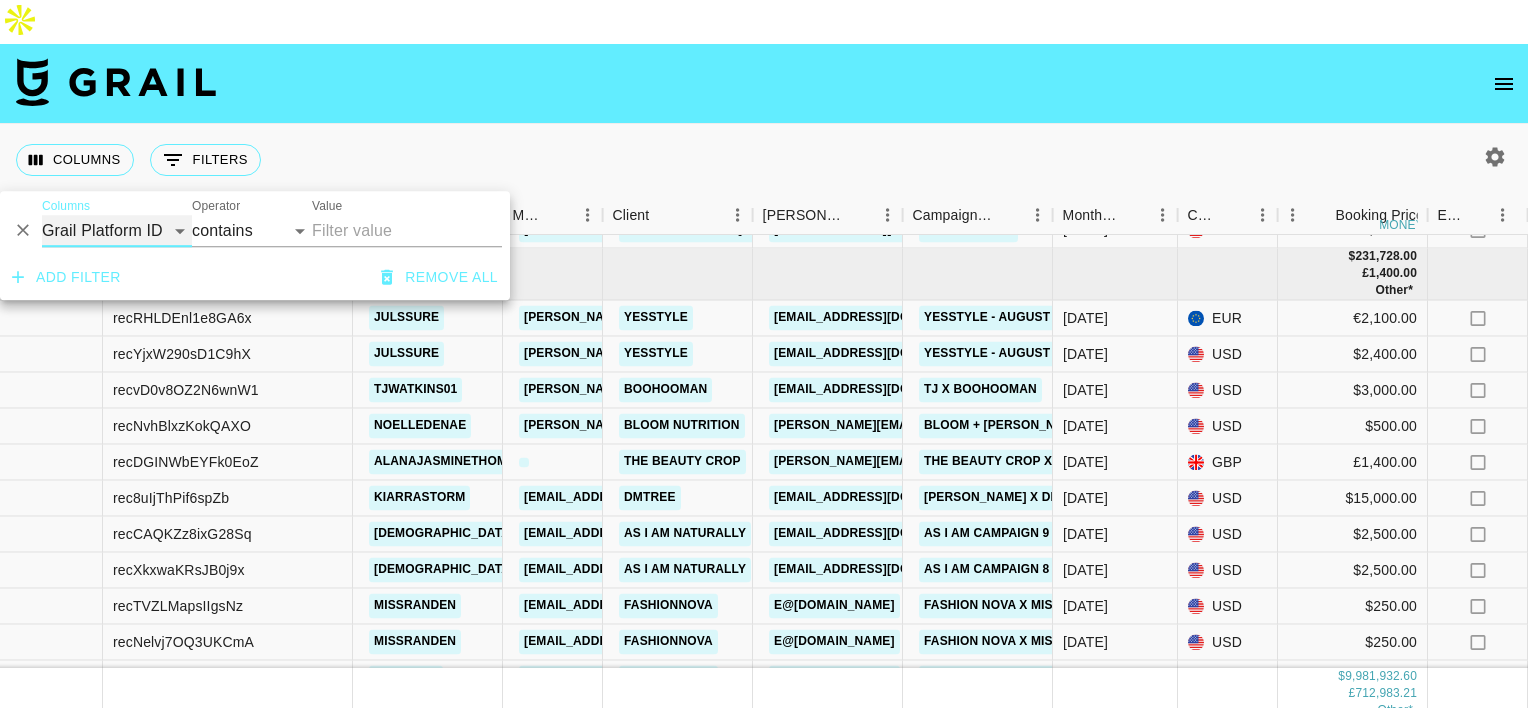 select on "clientId" 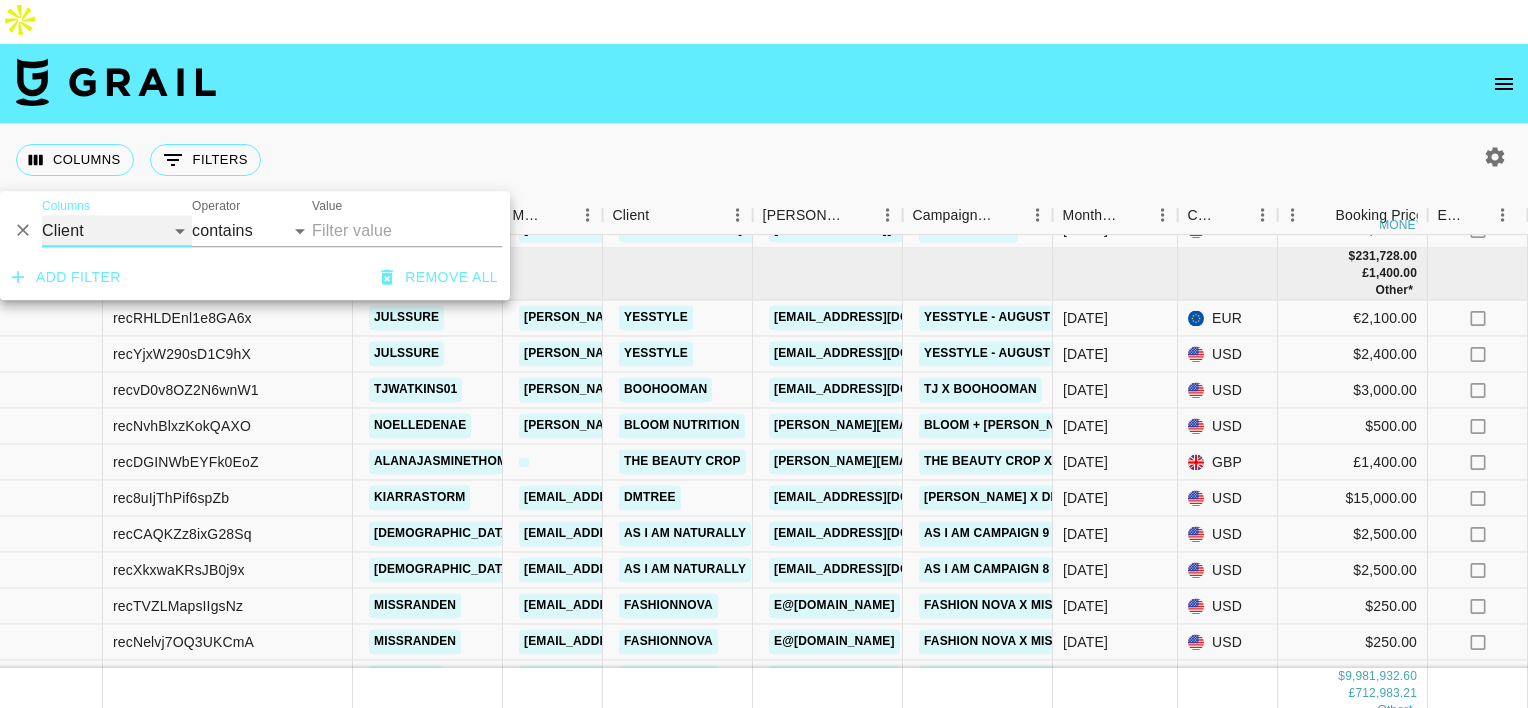 click on "Grail Platform ID Airtable ID Talent Manager Client [PERSON_NAME] Campaign (Type) Date Created Created by Grail Team Month Due Currency Booking Price Creator Commmission Override External Commission Expenses: Remove Commission? Commission Status Video Link Boost Code Special Booking Type PO Number Invoice Notes Uniport Contact Email Contract File Payment Sent Payment Sent Date Invoice Link" at bounding box center [117, 231] 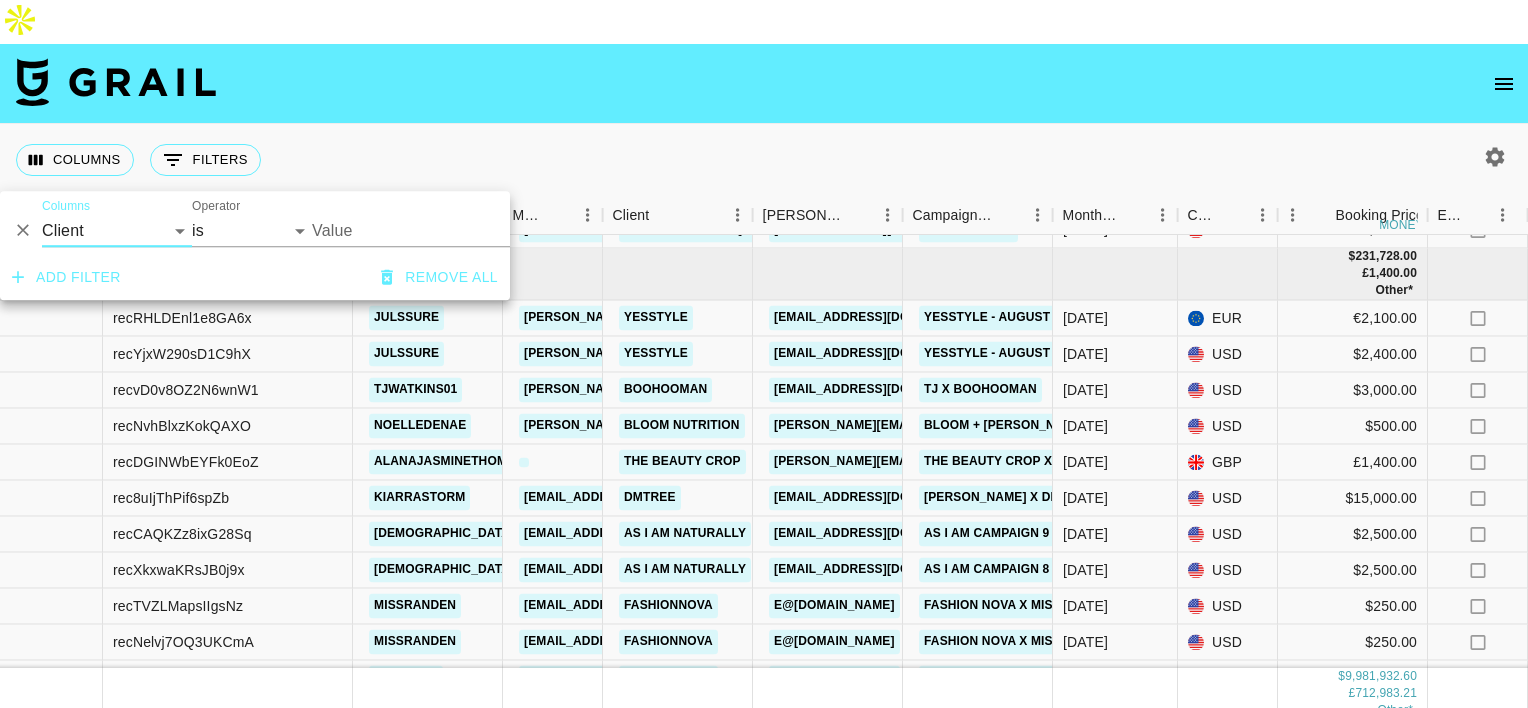 click on "Value" at bounding box center (447, 230) 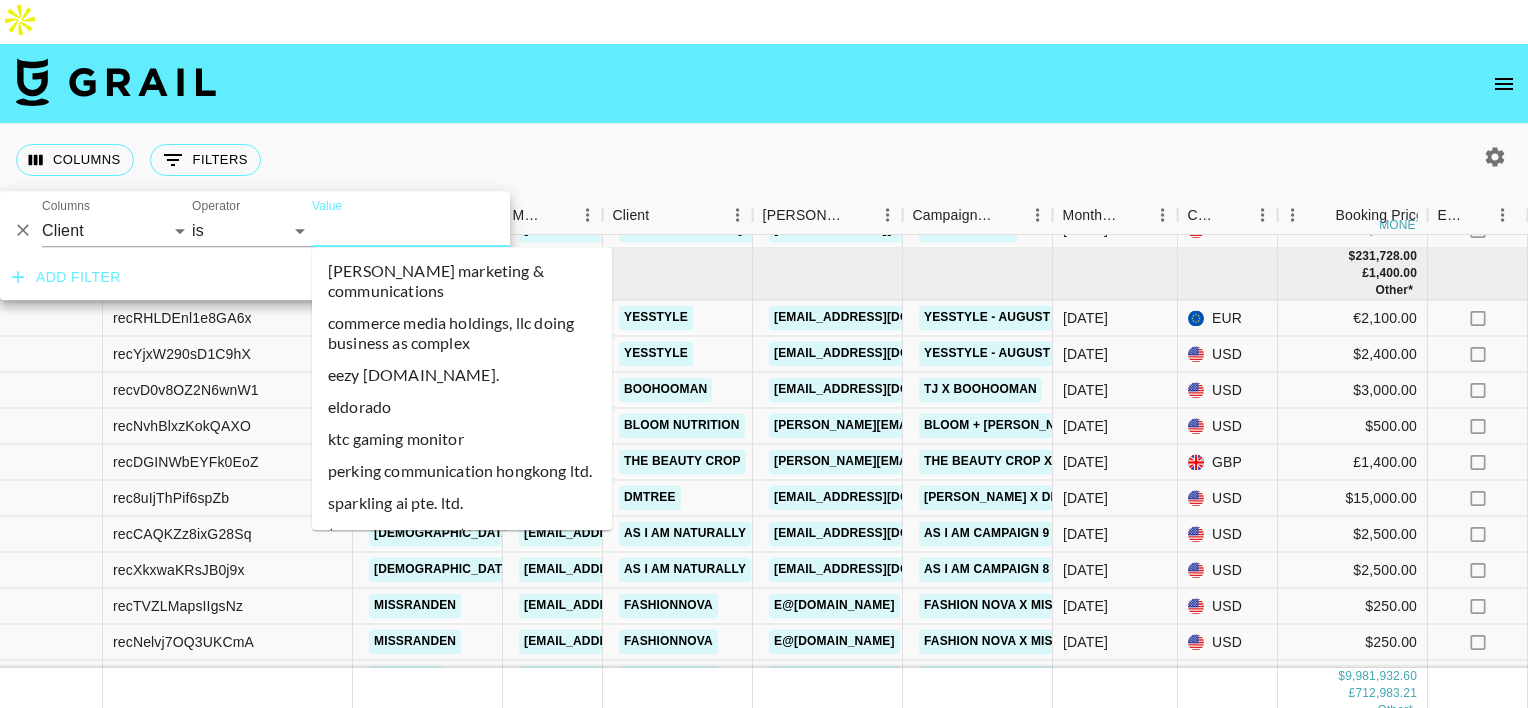click on "Value" at bounding box center (447, 230) 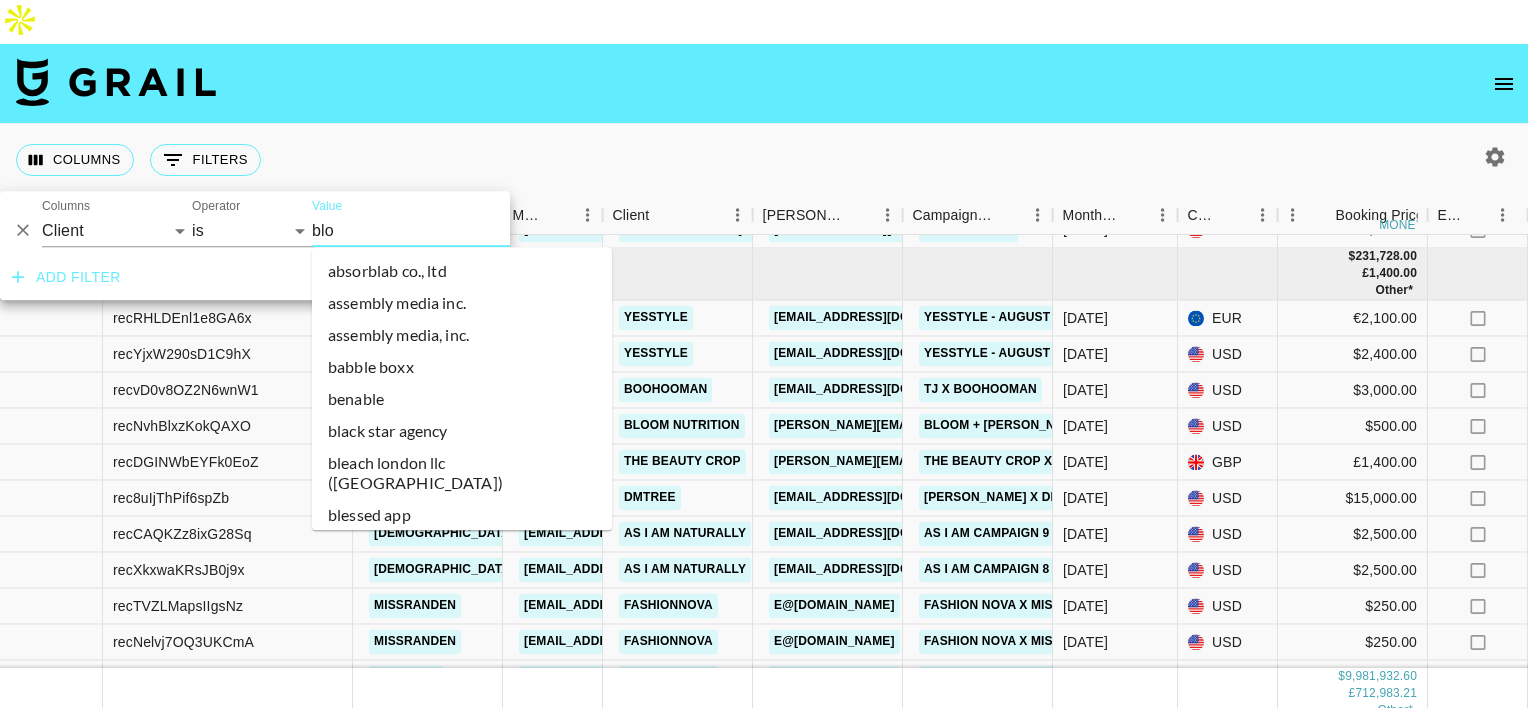 type on "bloo" 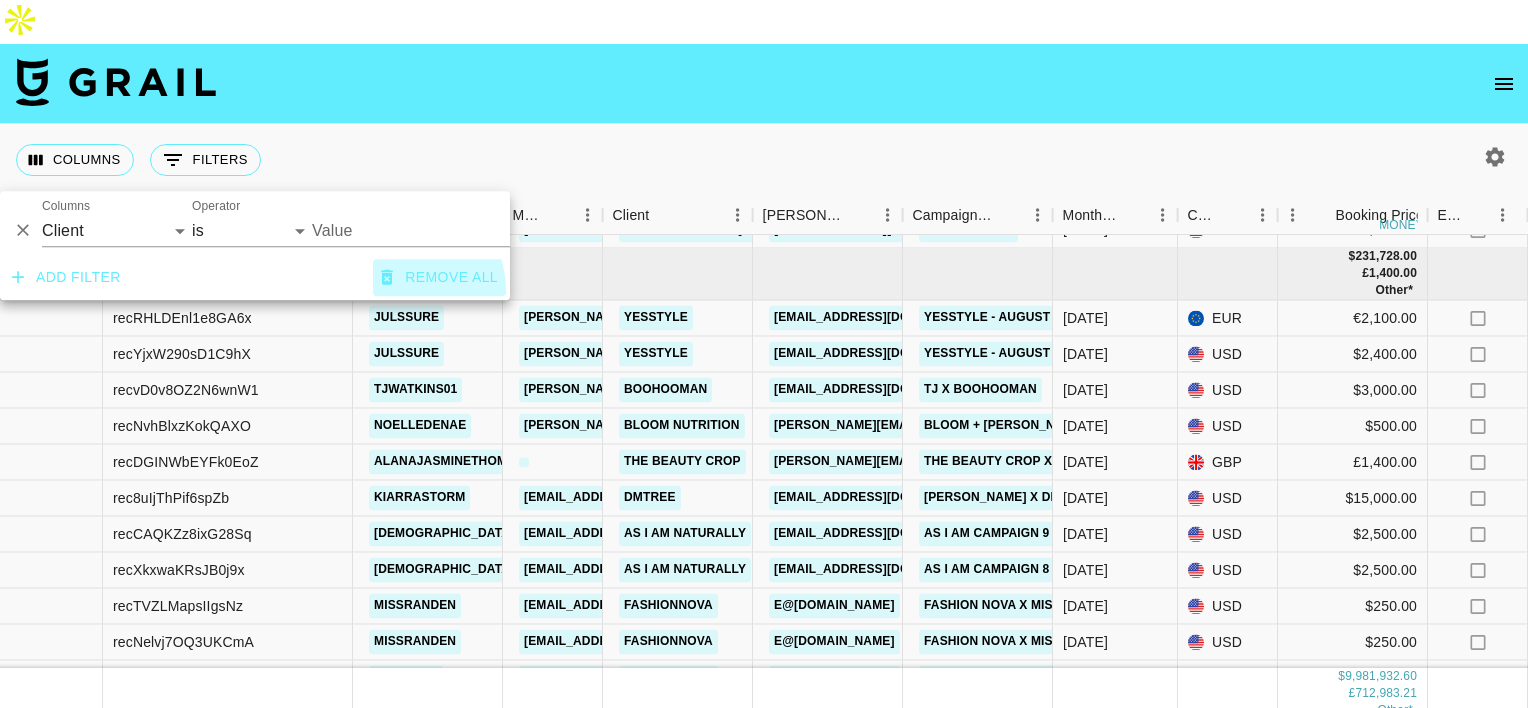 click on "Remove all" at bounding box center (439, 277) 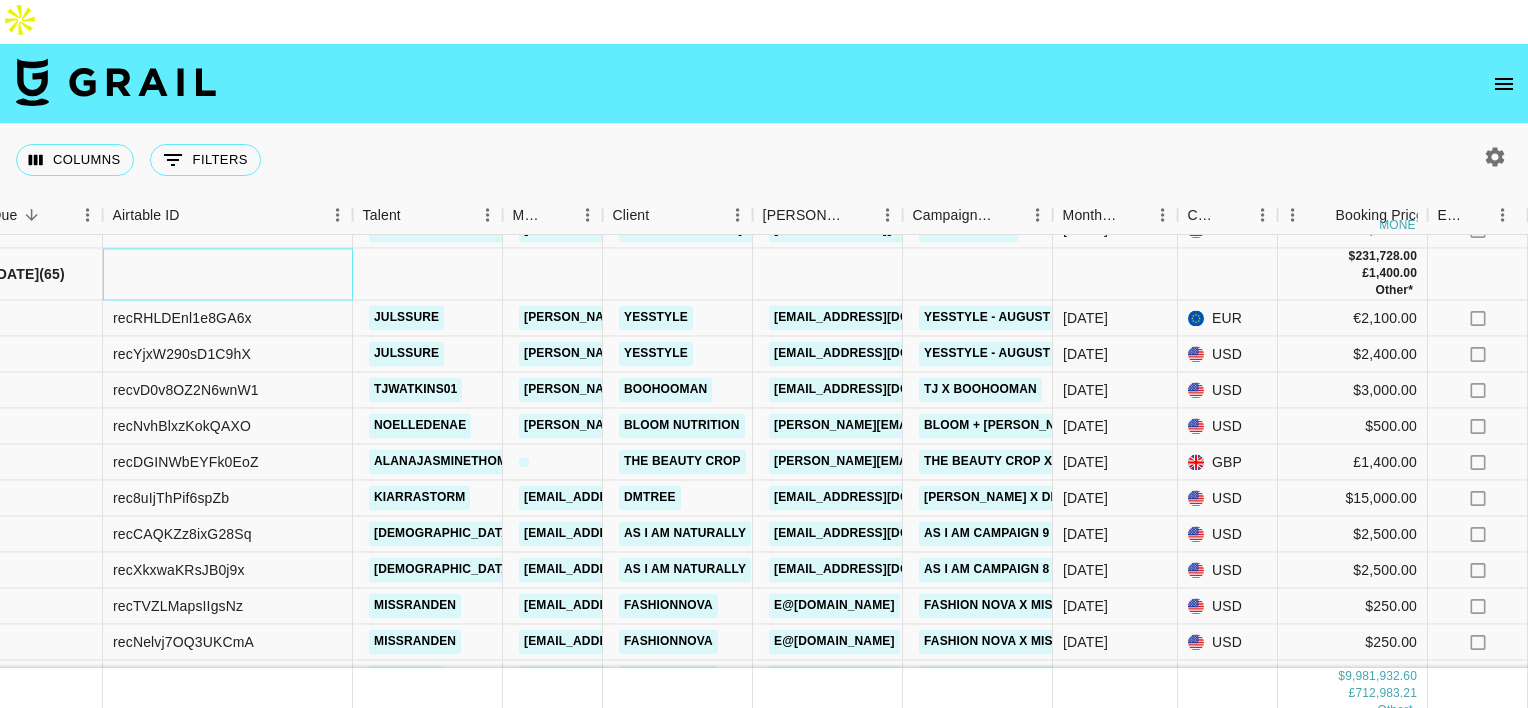 click at bounding box center (228, 274) 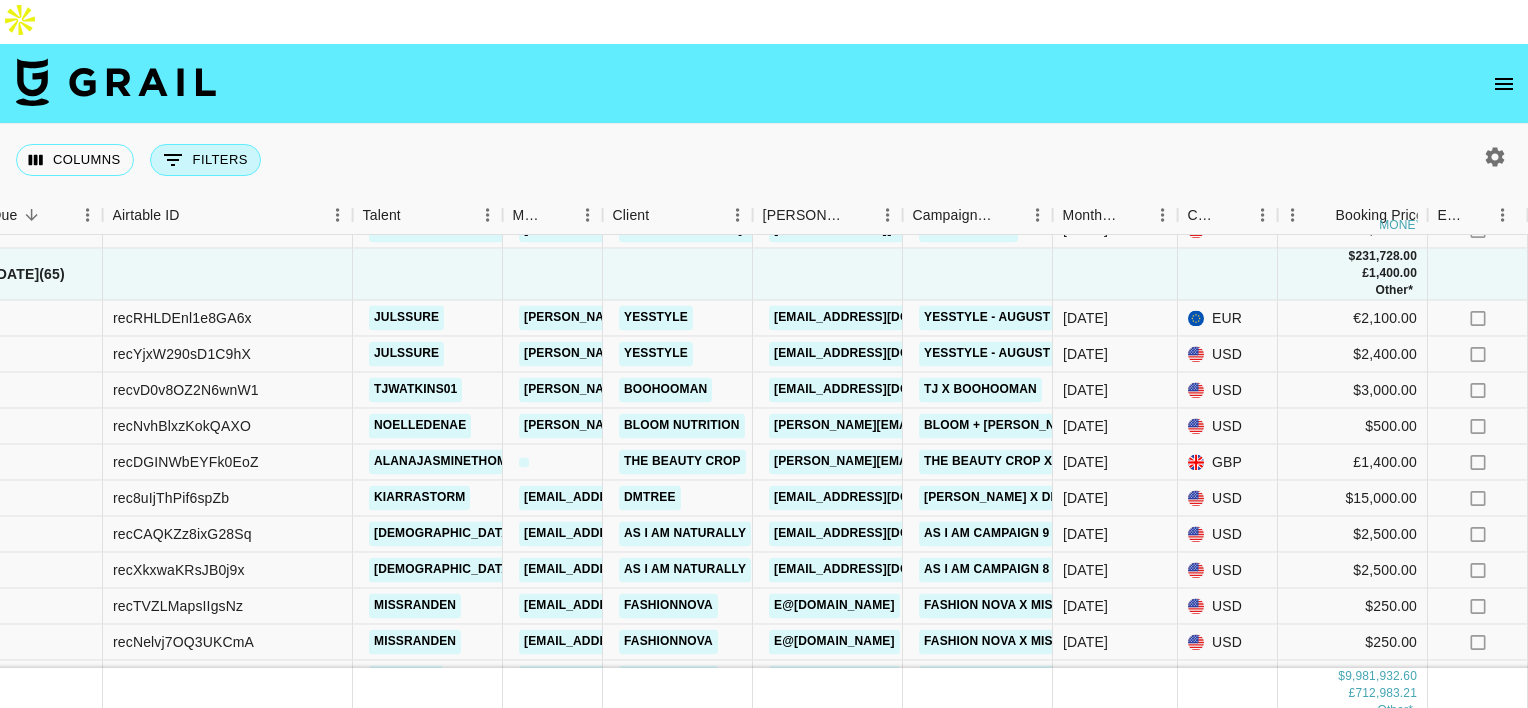 click on "0 Filters" at bounding box center [205, 160] 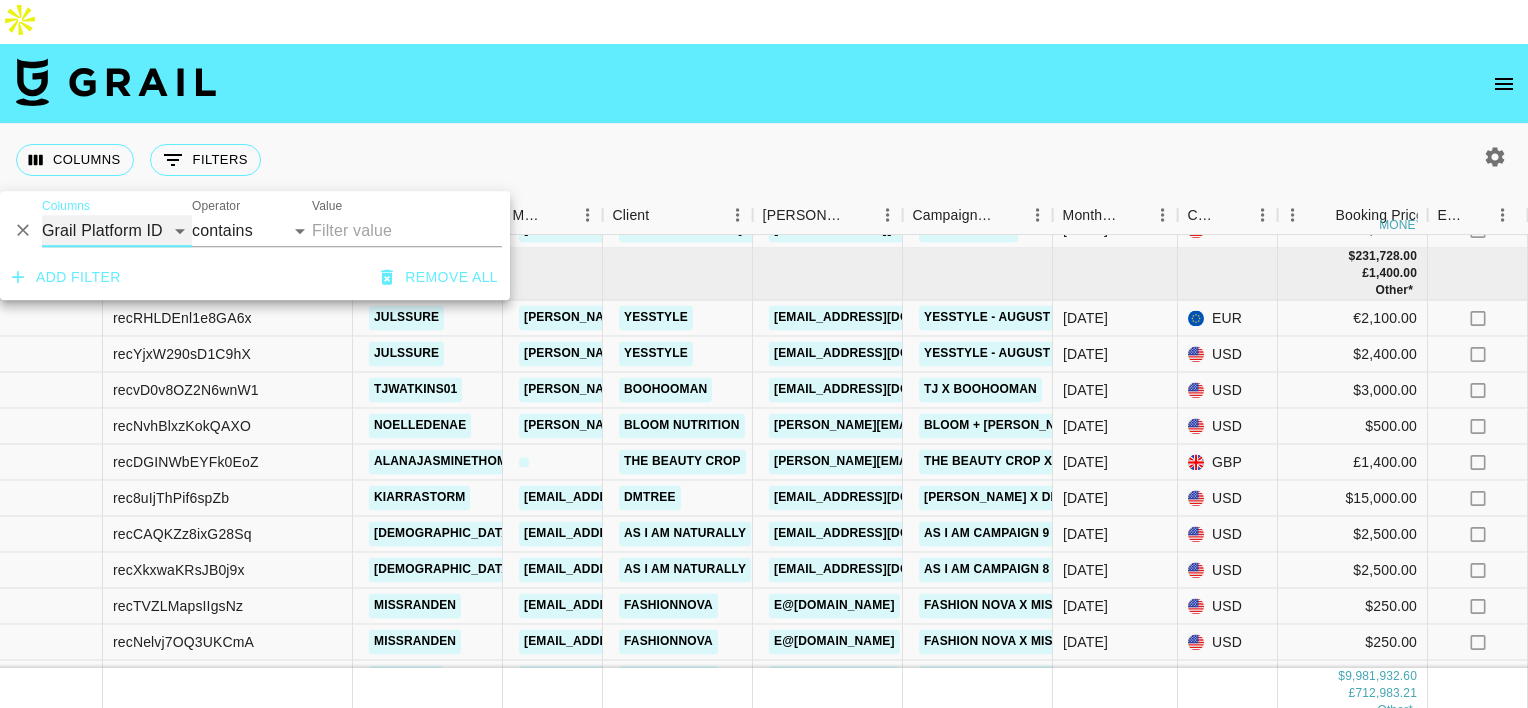 click on "Grail Platform ID Airtable ID Talent Manager Client [PERSON_NAME] Campaign (Type) Date Created Created by Grail Team Month Due Currency Booking Price Creator Commmission Override External Commission Expenses: Remove Commission? Commission Status Video Link Boost Code Special Booking Type PO Number Invoice Notes Uniport Contact Email Contract File Payment Sent Payment Sent Date Invoice Link" at bounding box center (117, 231) 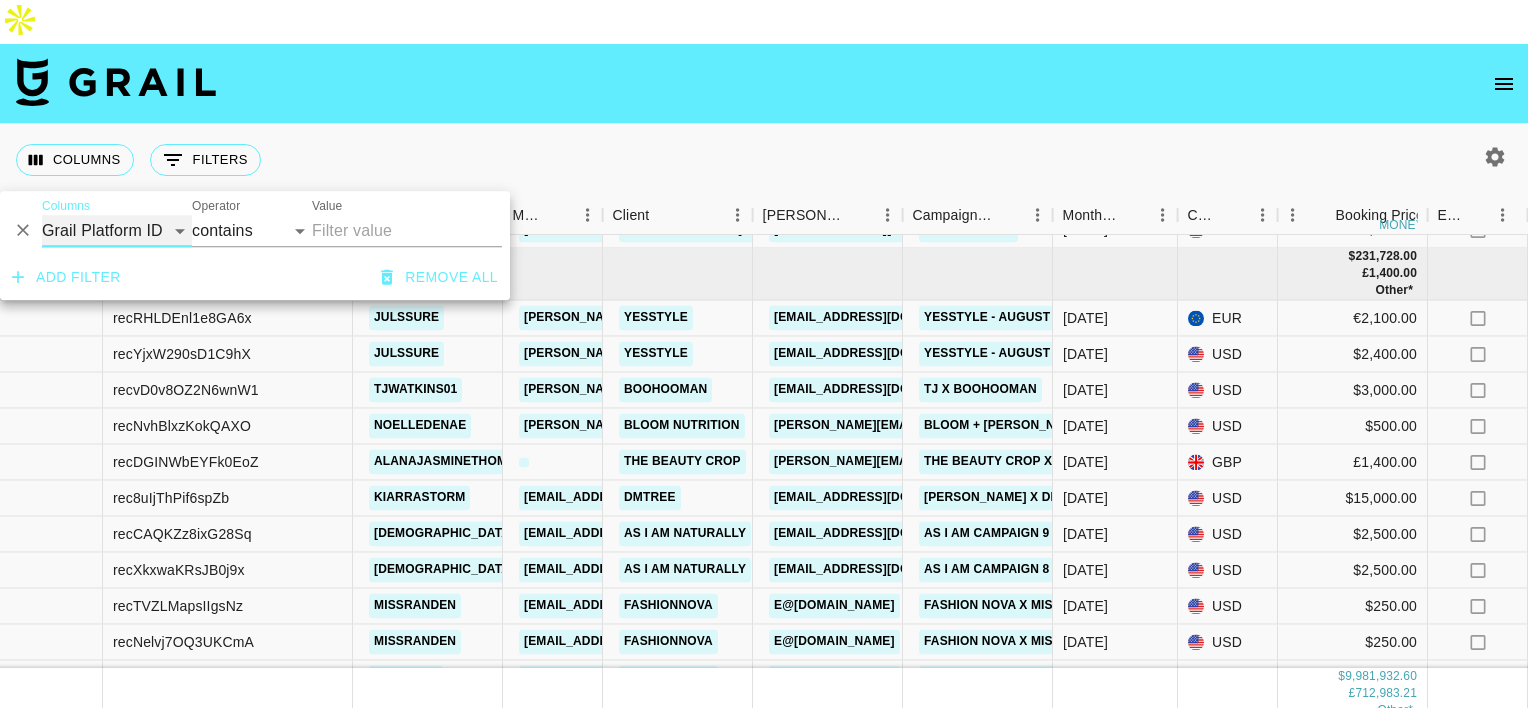 select on "clientId" 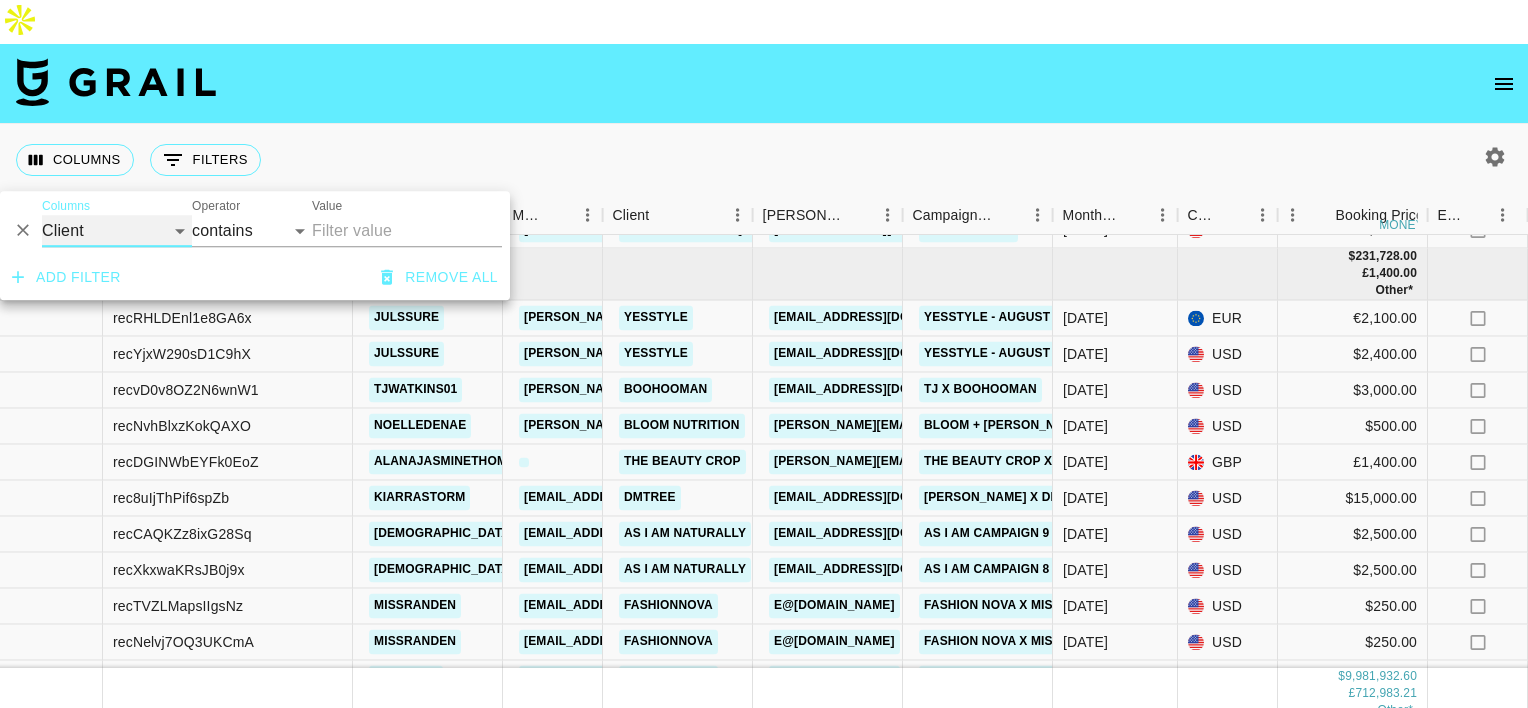 click on "Grail Platform ID Airtable ID Talent Manager Client [PERSON_NAME] Campaign (Type) Date Created Created by Grail Team Month Due Currency Booking Price Creator Commmission Override External Commission Expenses: Remove Commission? Commission Status Video Link Boost Code Special Booking Type PO Number Invoice Notes Uniport Contact Email Contract File Payment Sent Payment Sent Date Invoice Link" at bounding box center (117, 231) 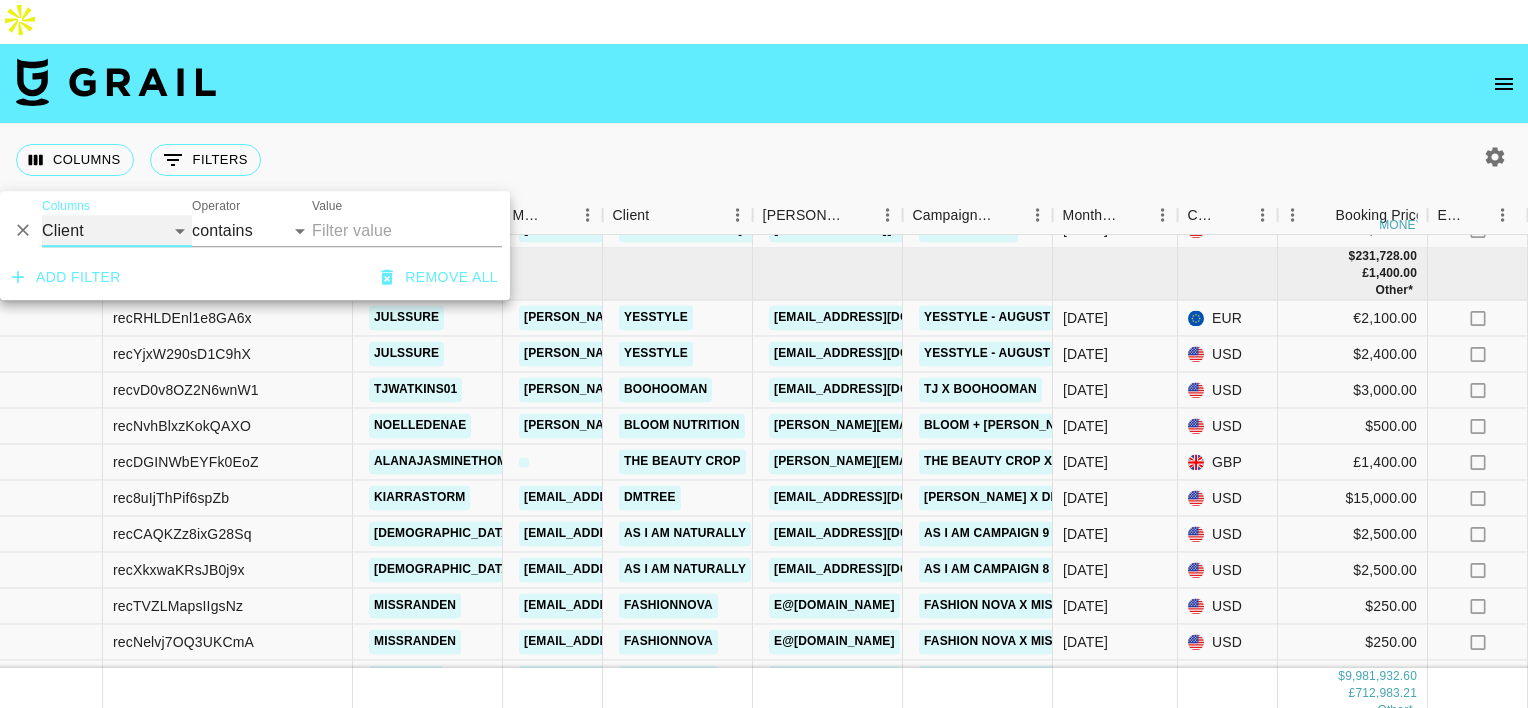 select on "is" 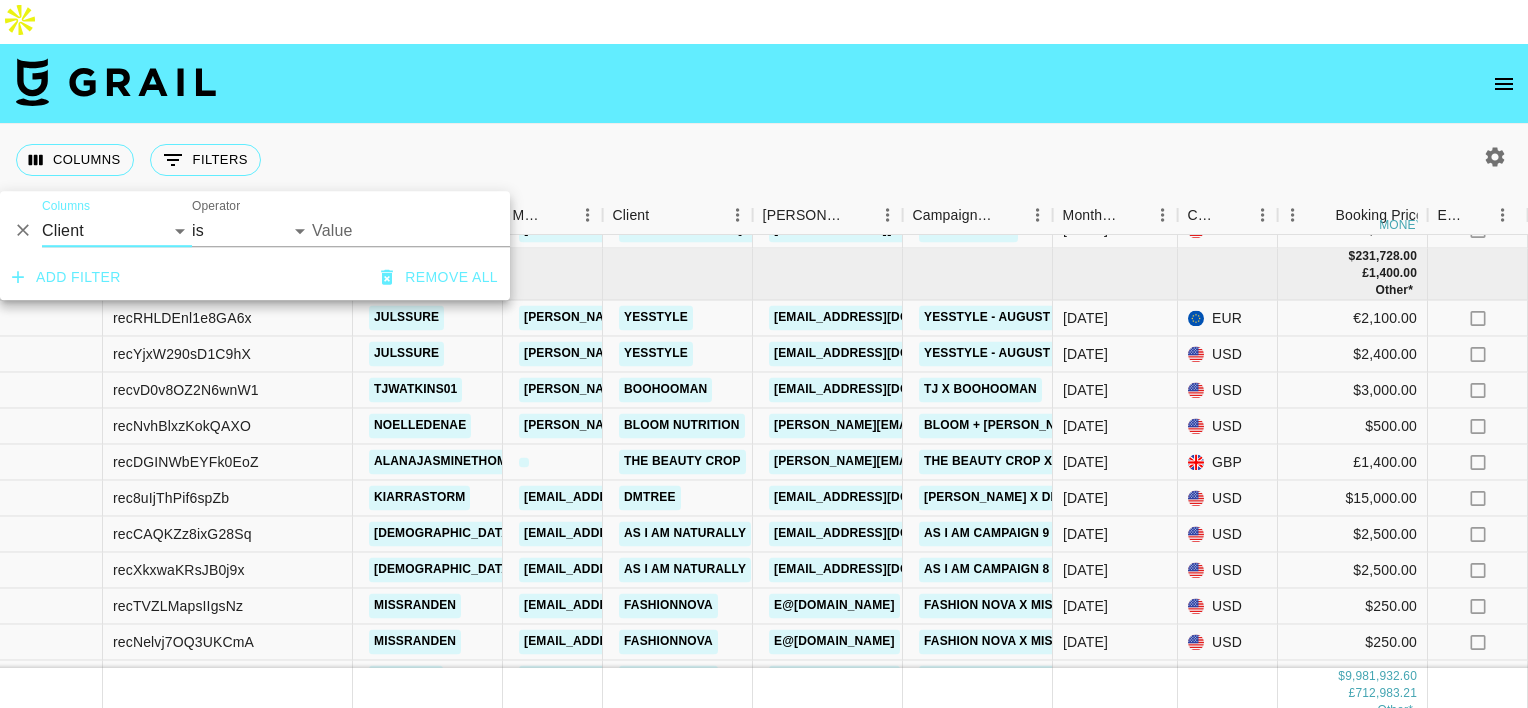 click on "Value" at bounding box center [447, 230] 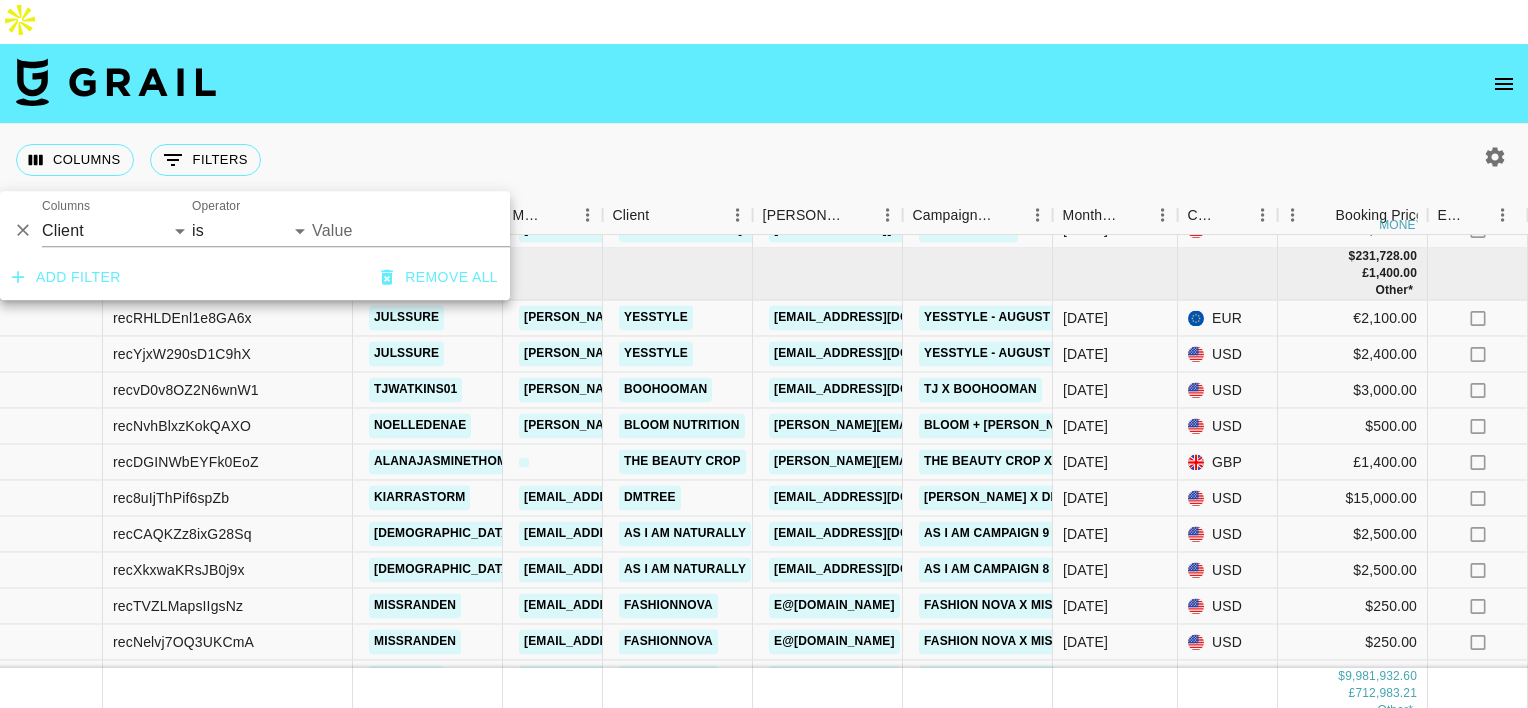 click on "Value" at bounding box center [447, 230] 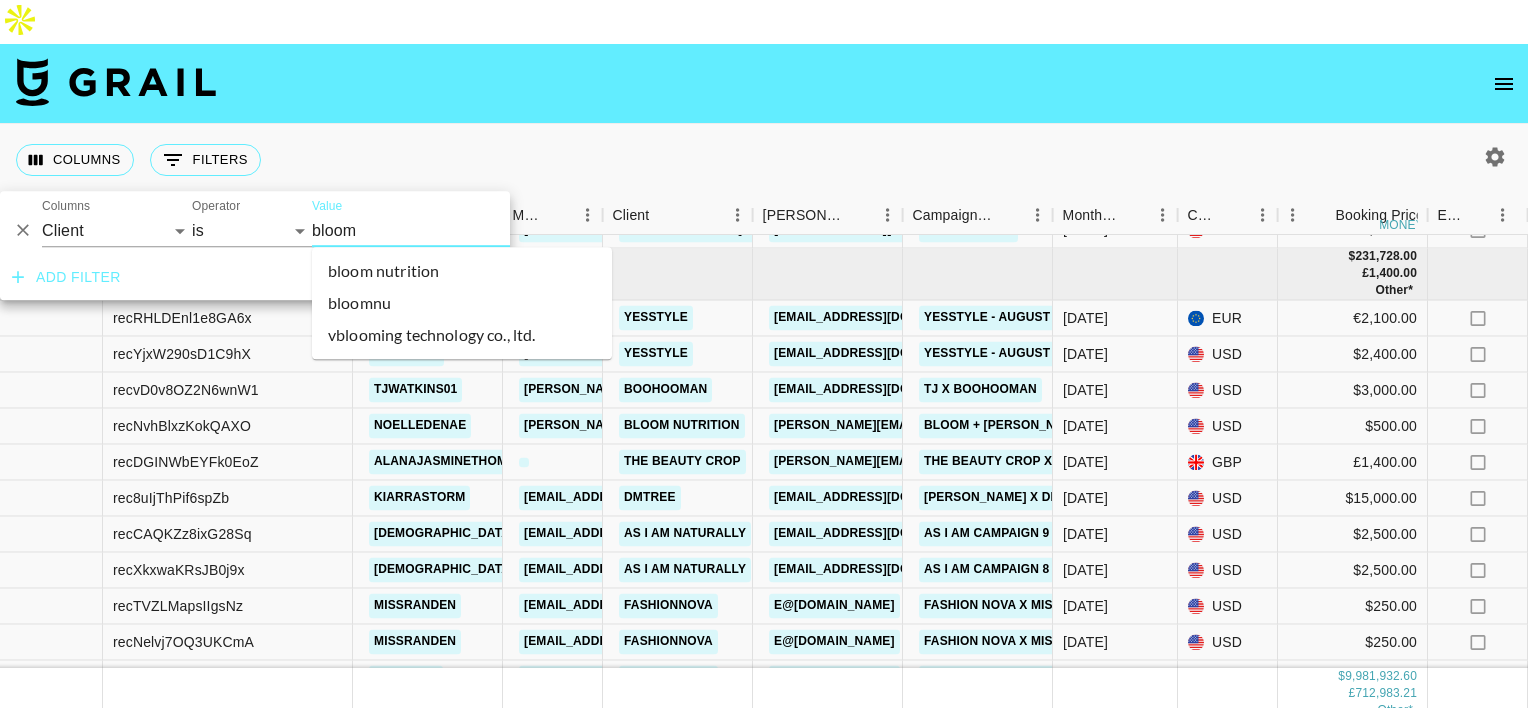 click on "bloomnu" at bounding box center [462, 303] 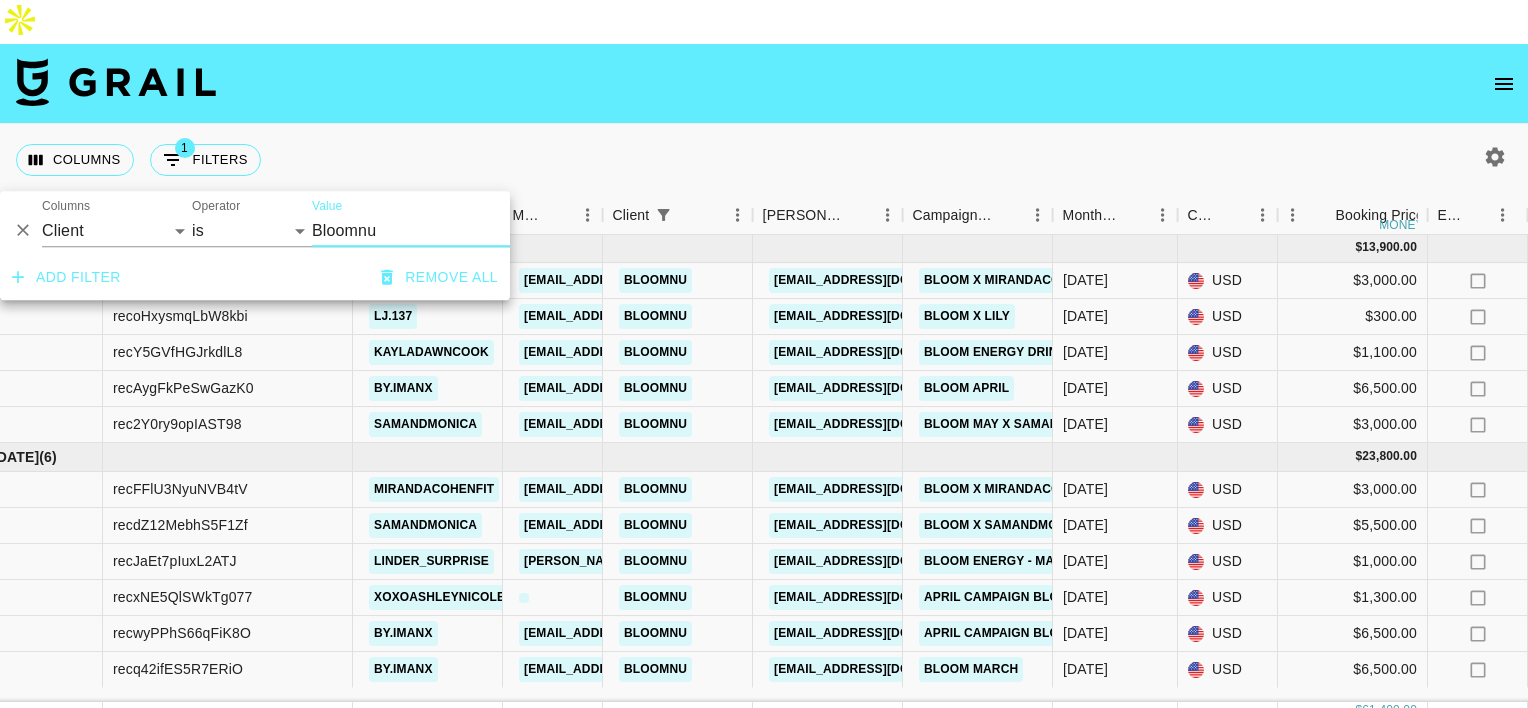 type on "Bloomnu" 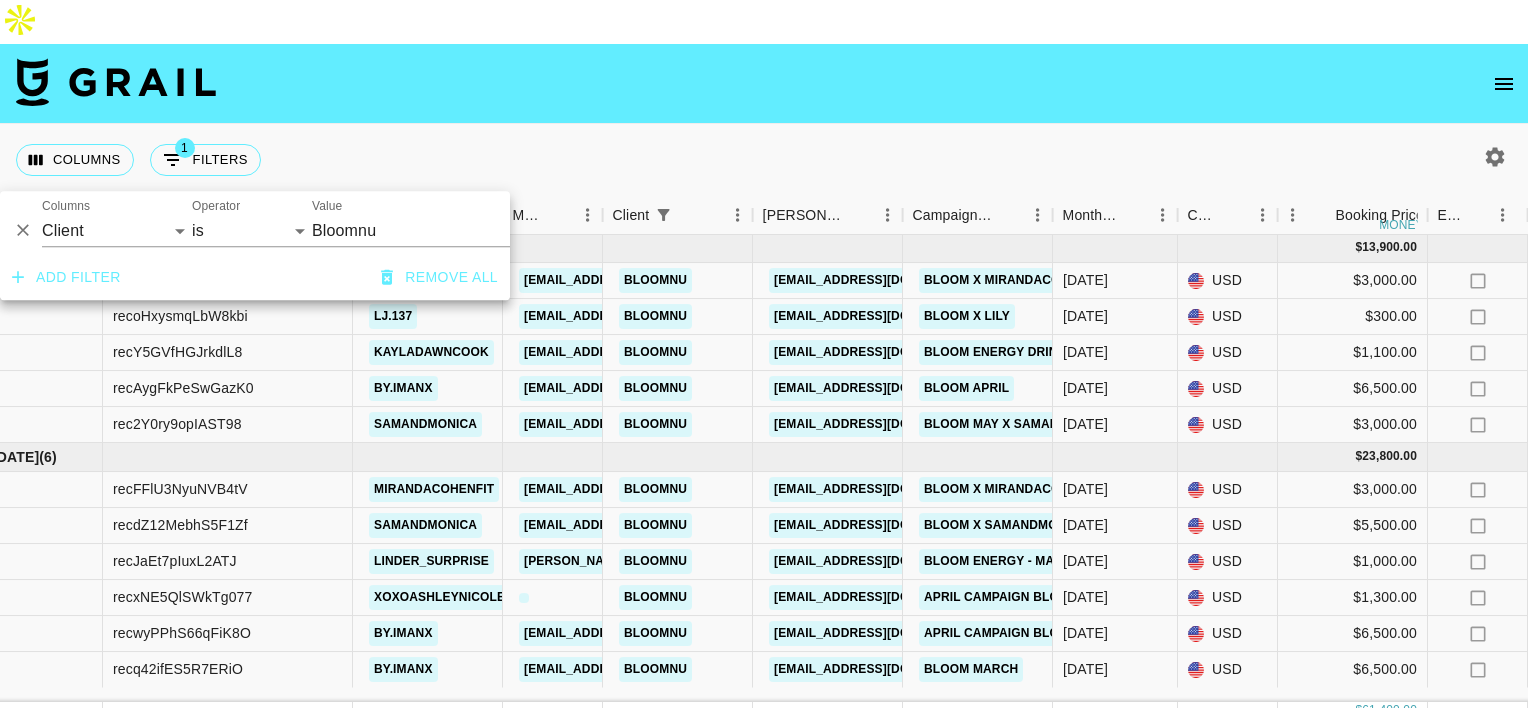 click at bounding box center (764, 84) 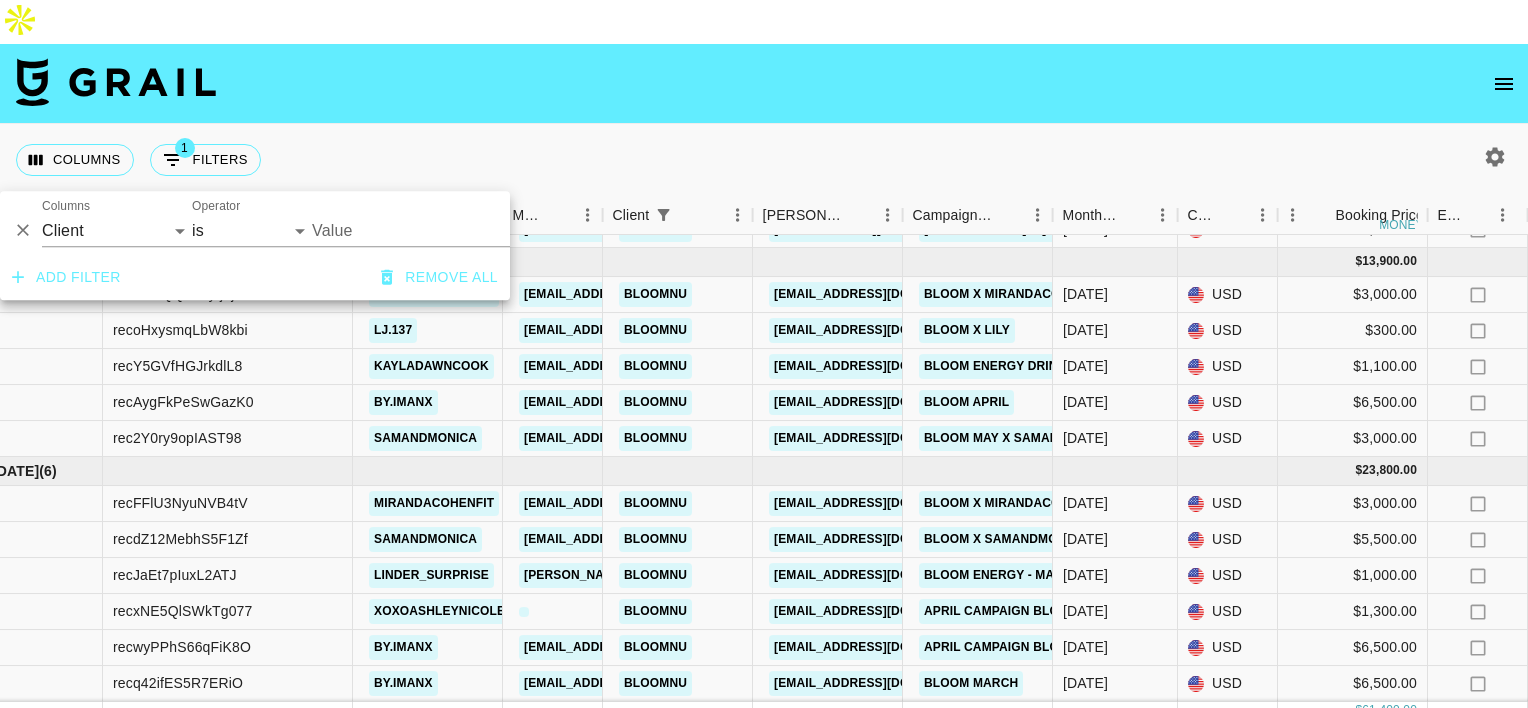 type on "Bloomnu" 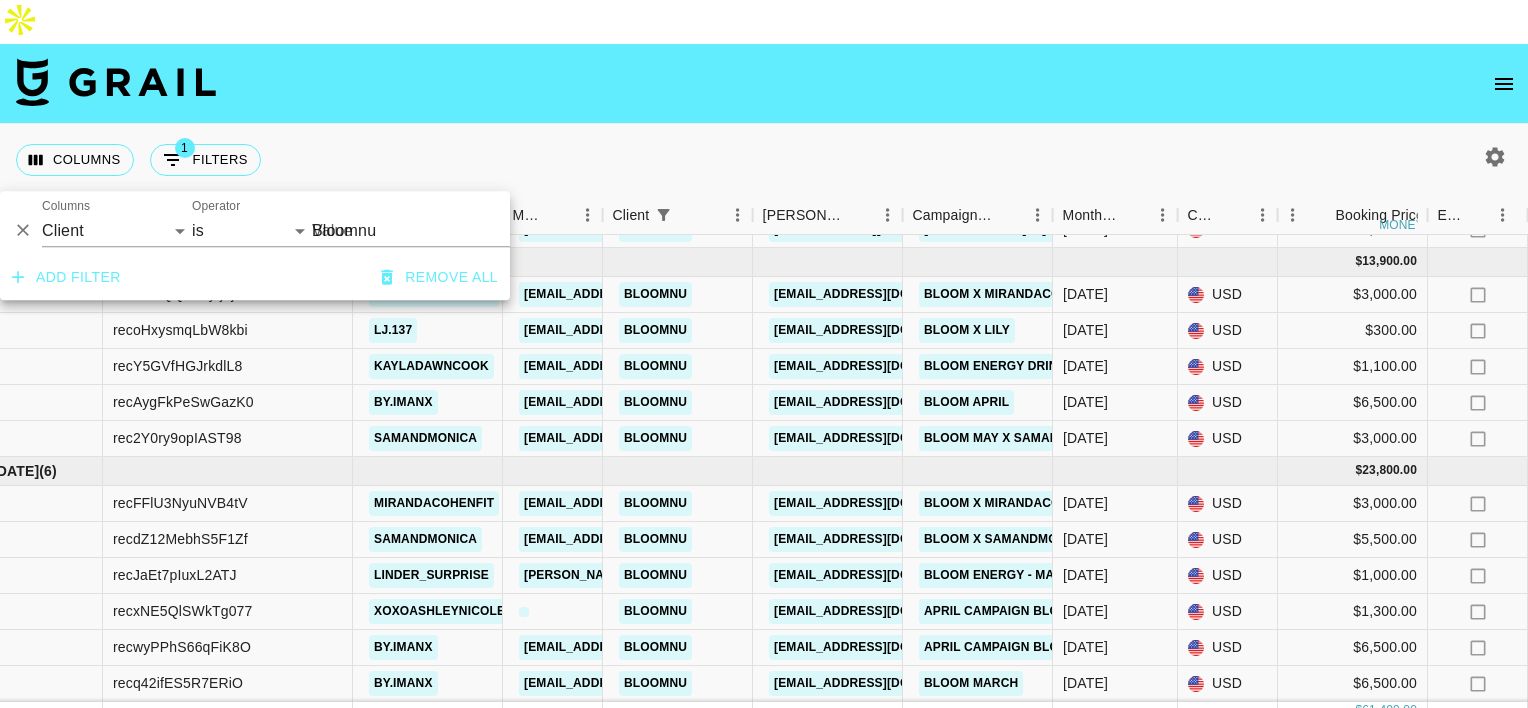 scroll, scrollTop: 443, scrollLeft: 62, axis: both 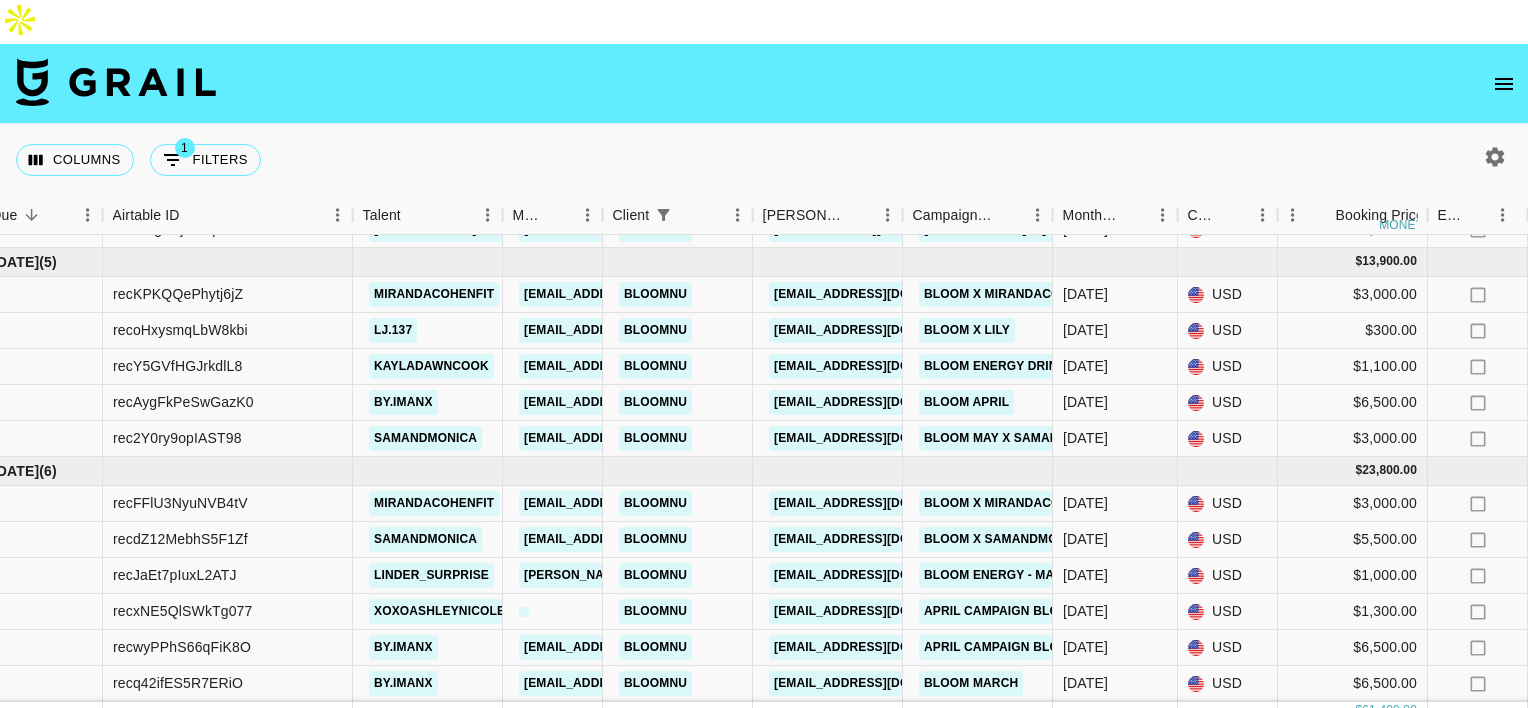 click at bounding box center (764, 84) 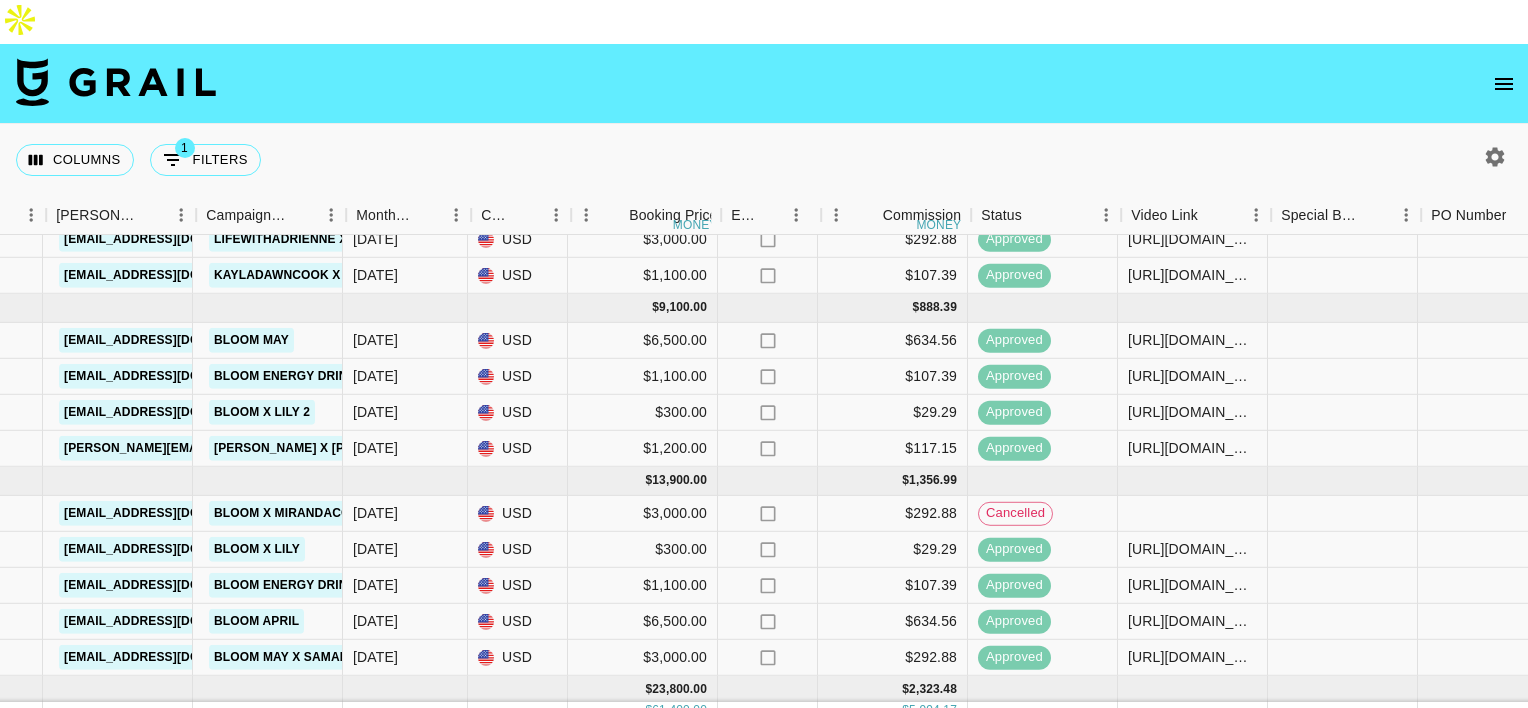 scroll, scrollTop: 186, scrollLeft: 780, axis: both 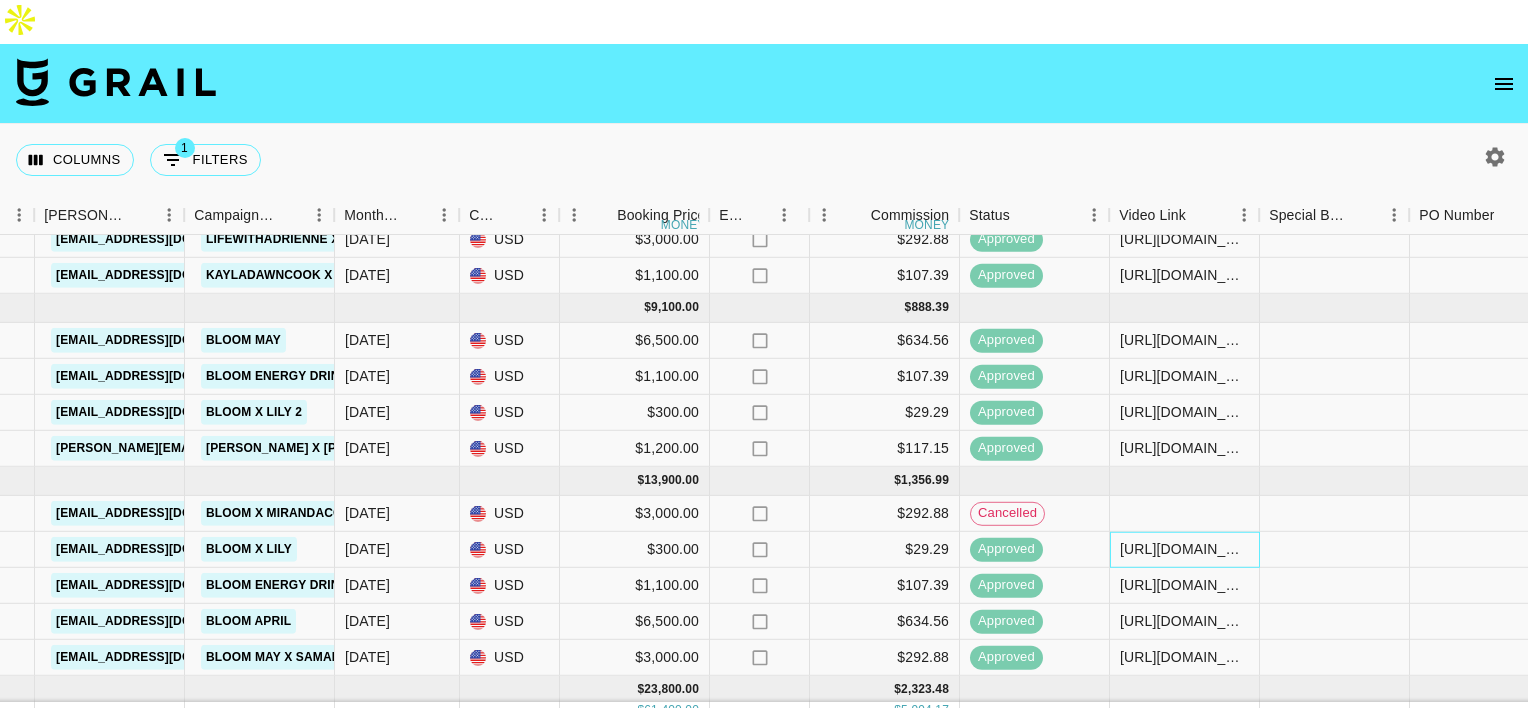 click on "[URL][DOMAIN_NAME]" at bounding box center [1184, 549] 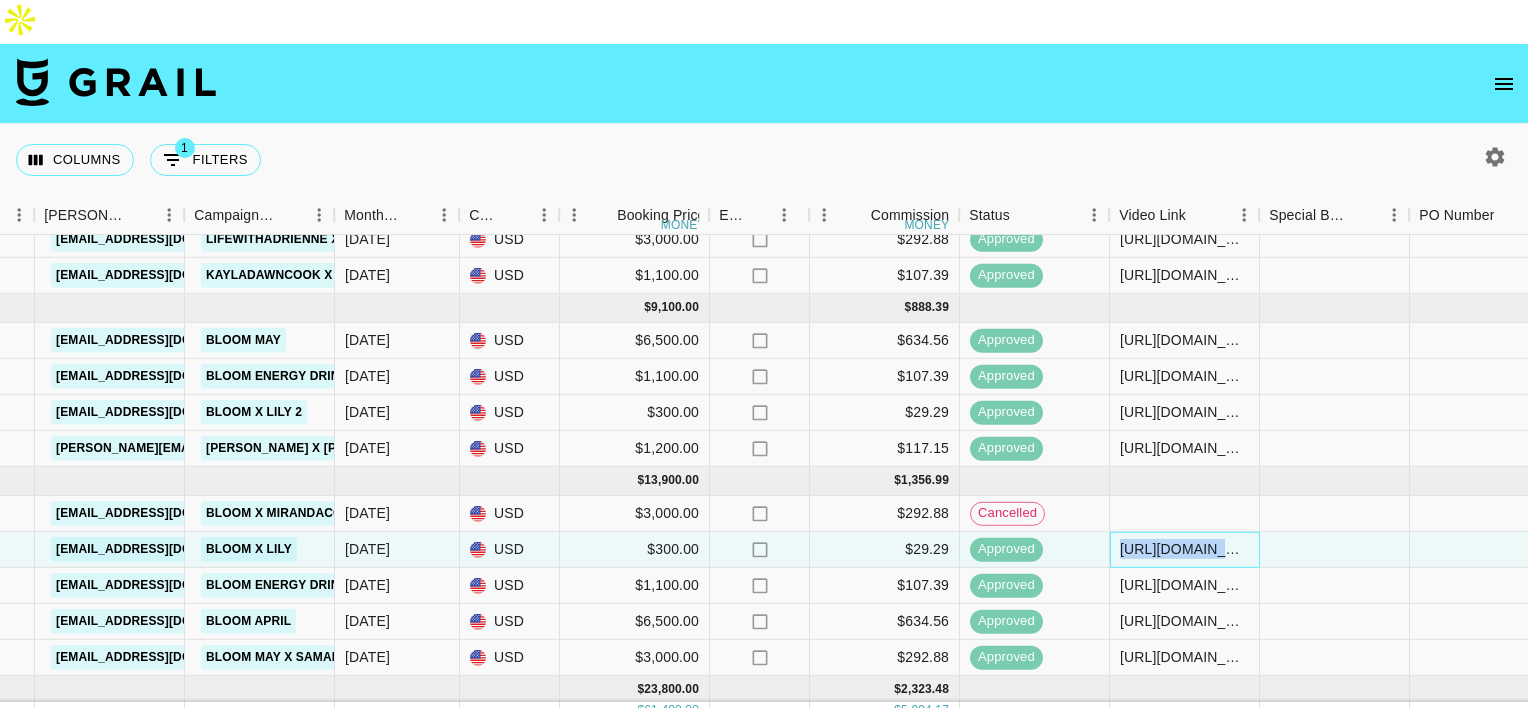 click on "[URL][DOMAIN_NAME]" at bounding box center [1184, 549] 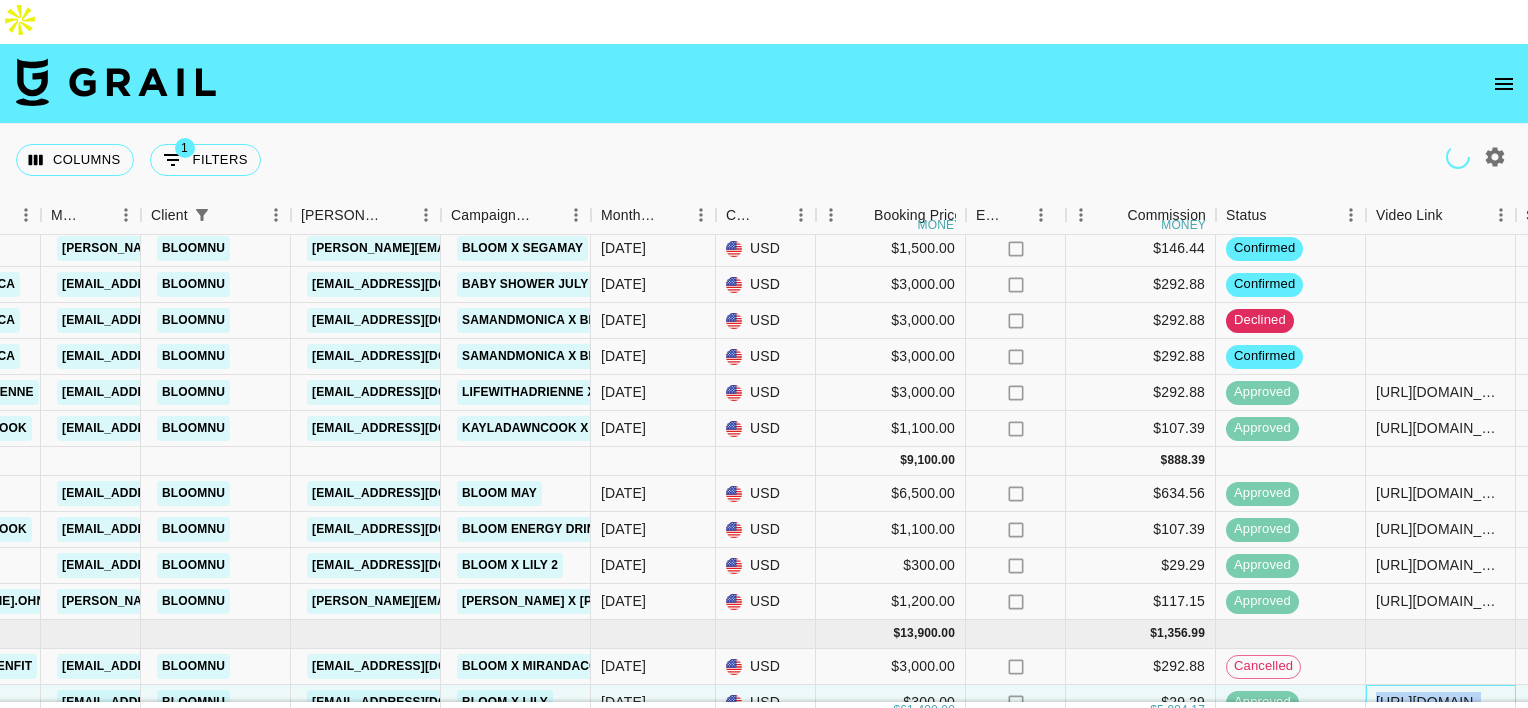 scroll, scrollTop: 0, scrollLeft: 524, axis: horizontal 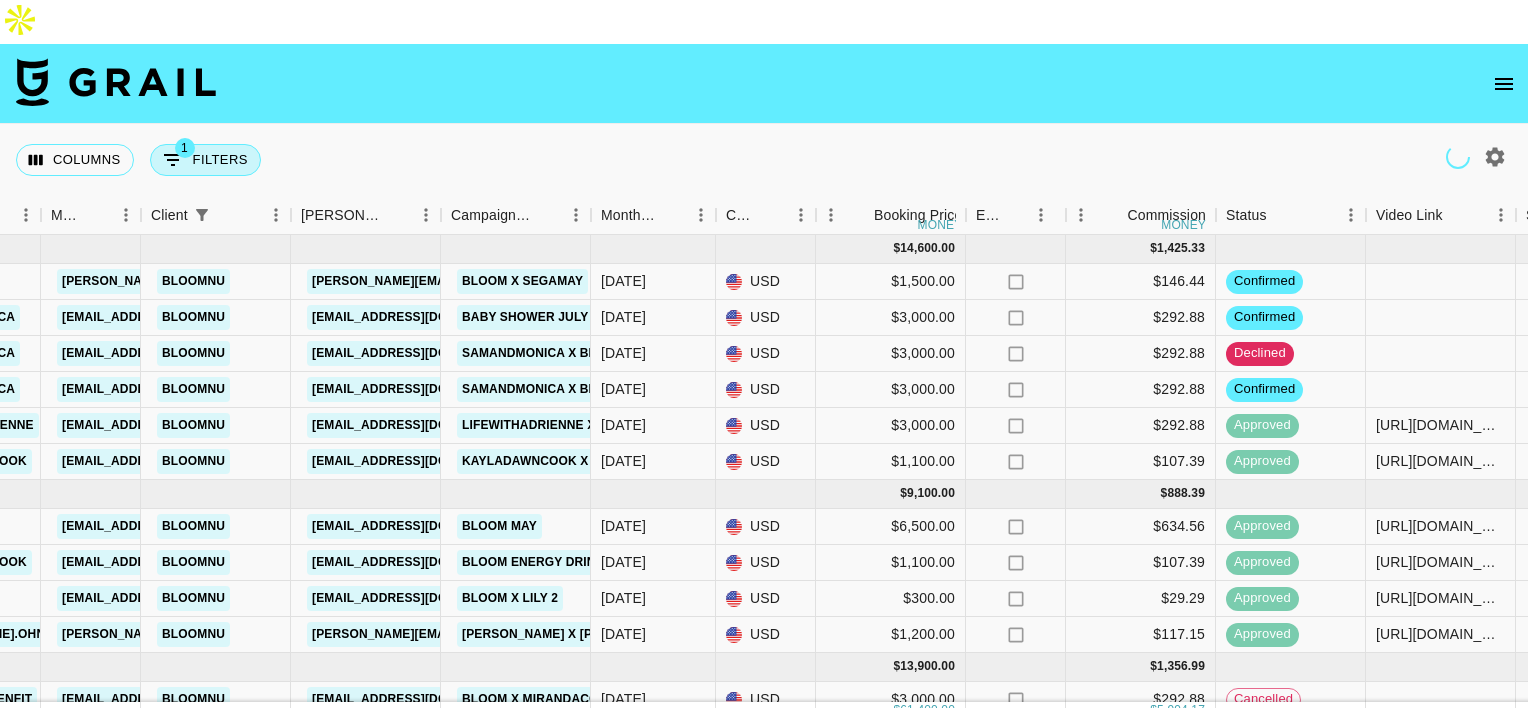 click on "1" at bounding box center (185, 148) 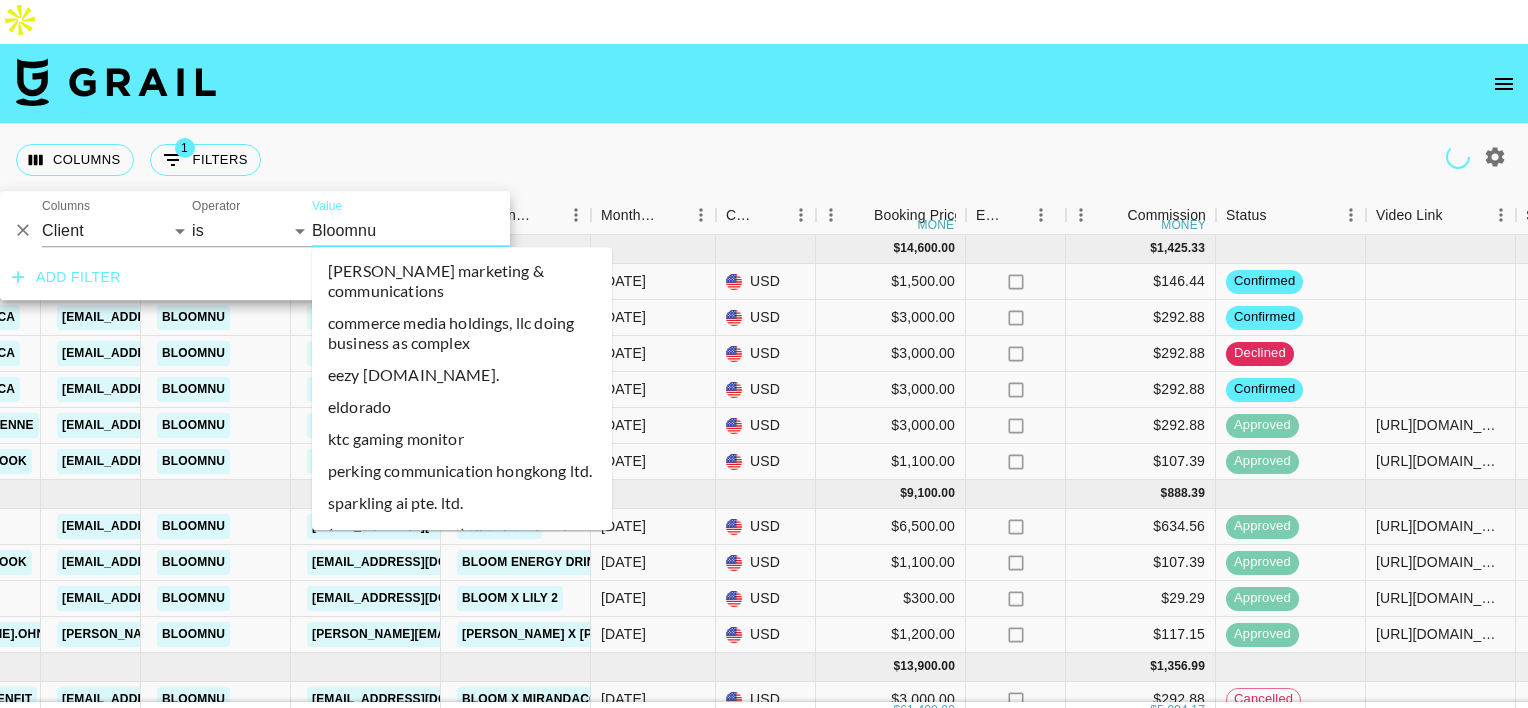 click on "Bloomnu" at bounding box center (434, 230) 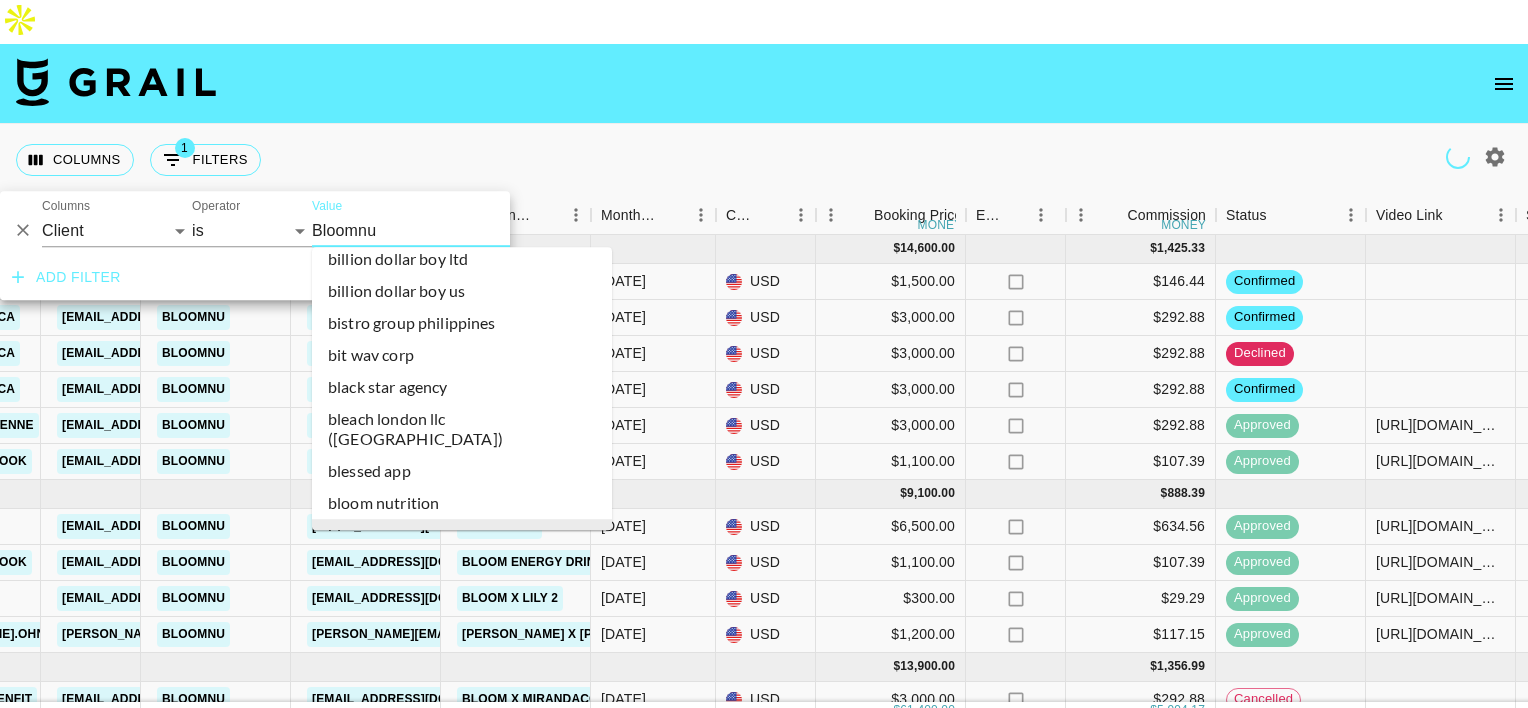 click on "Bloomnu" at bounding box center [434, 230] 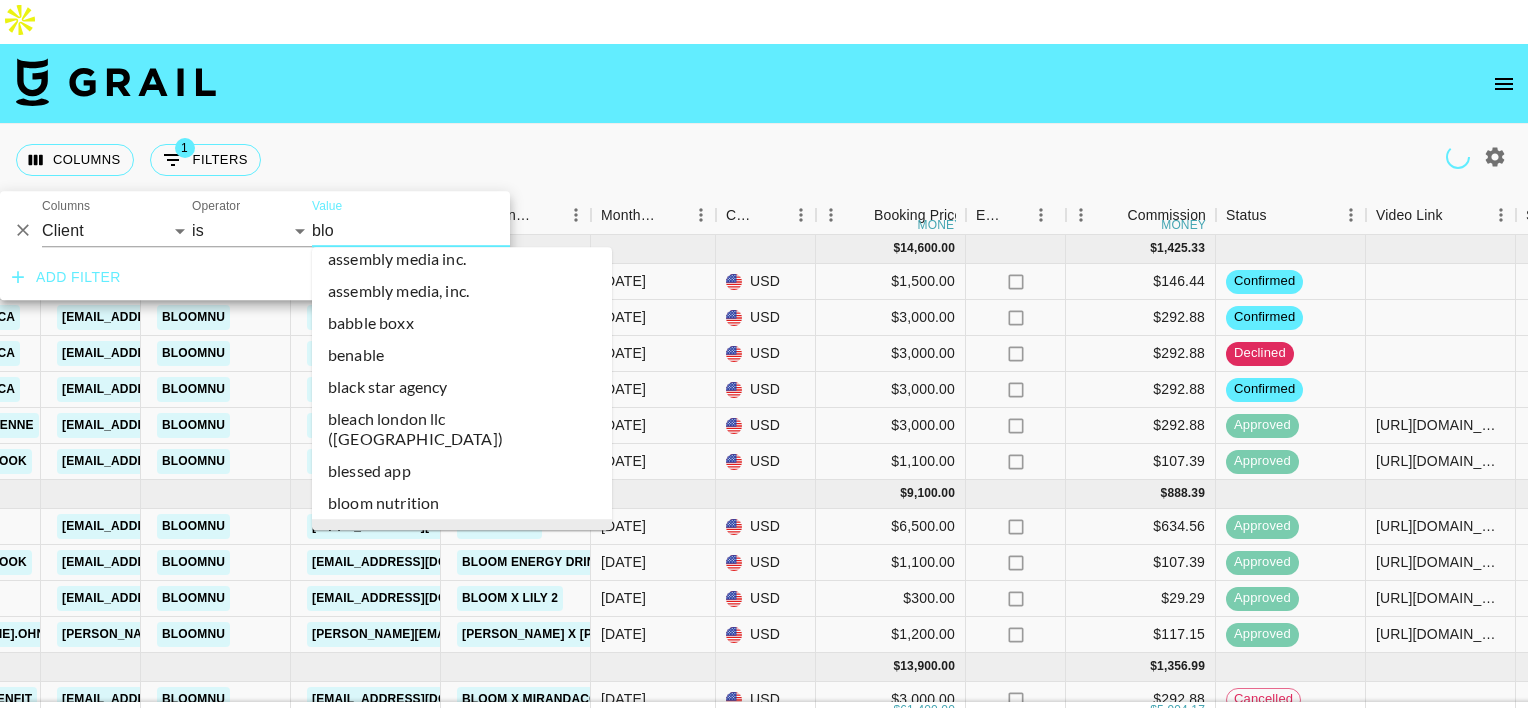 scroll, scrollTop: 0, scrollLeft: 0, axis: both 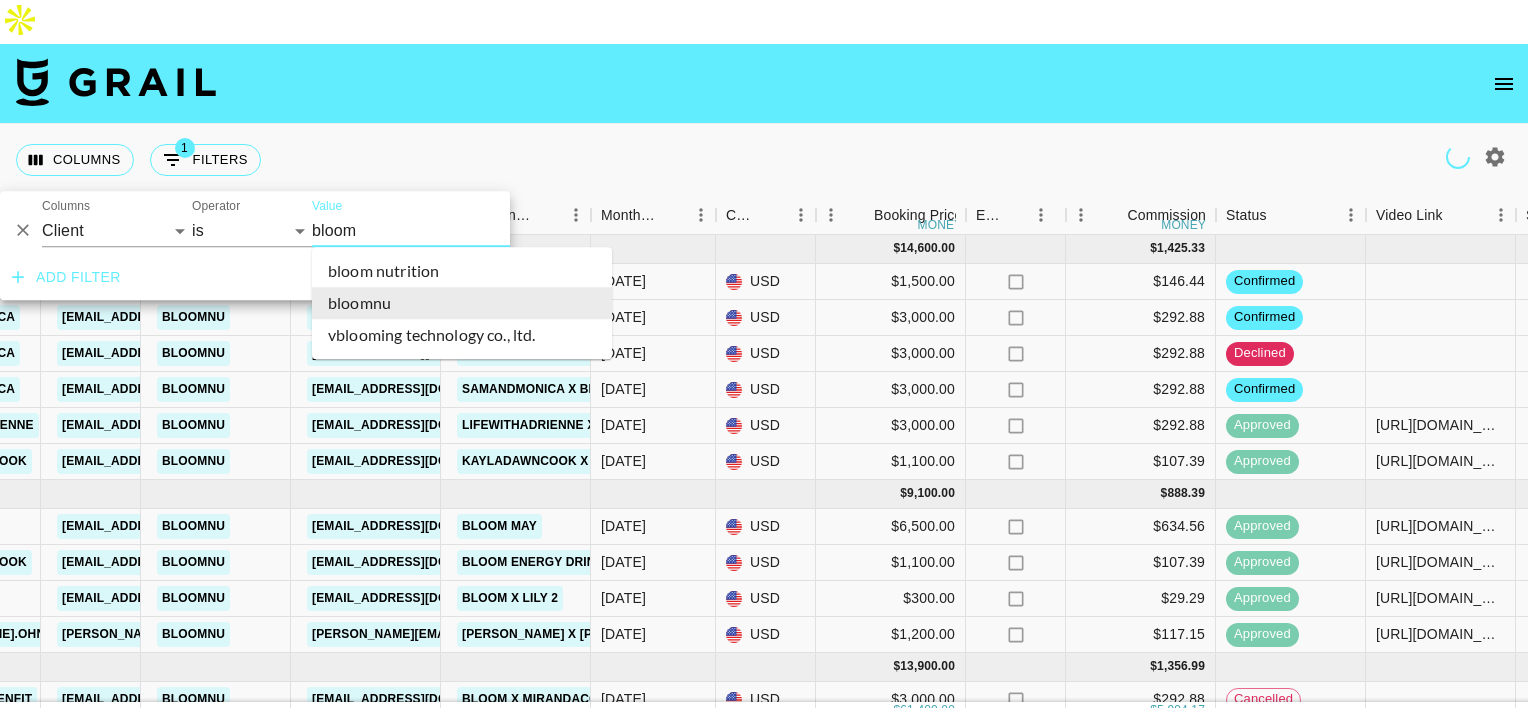 type on "bloom" 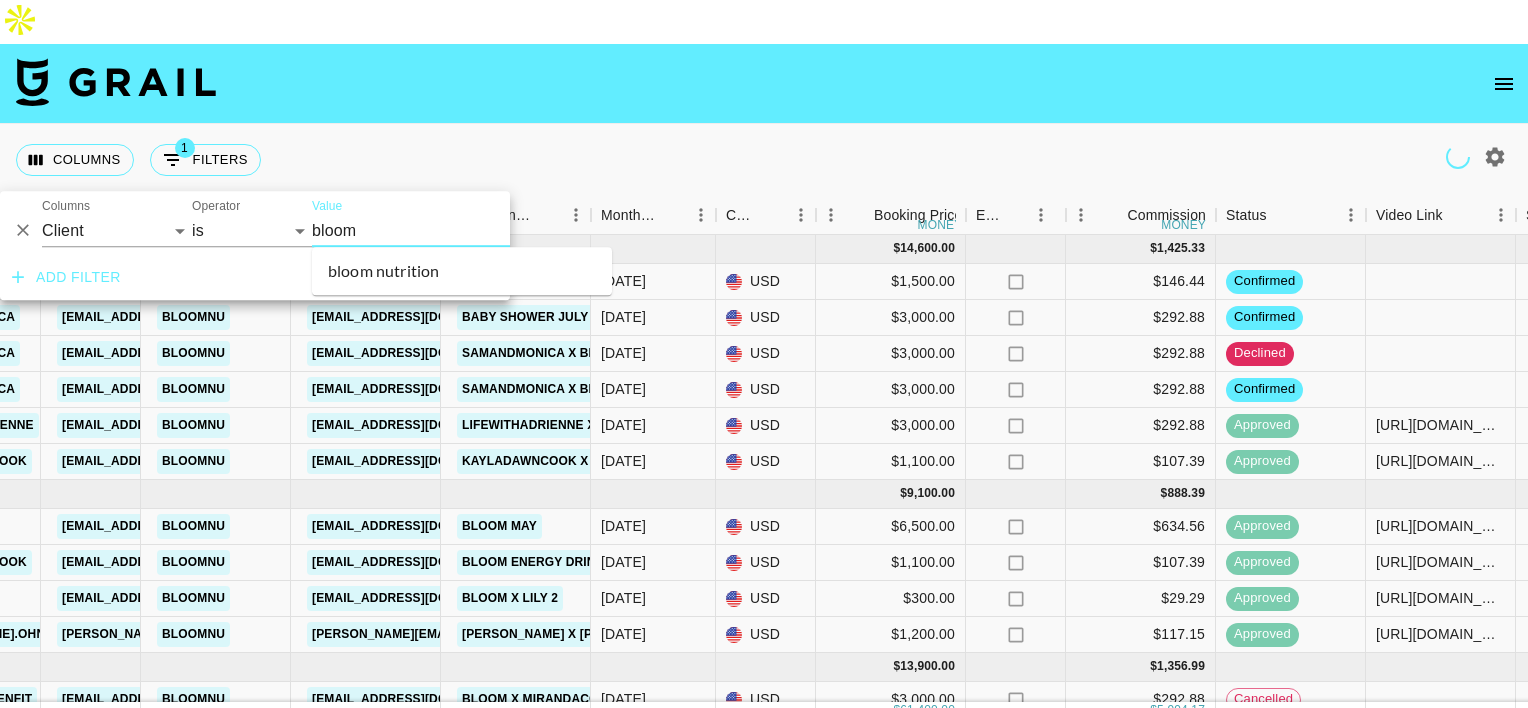 click on "bloom nutrition" at bounding box center (462, 271) 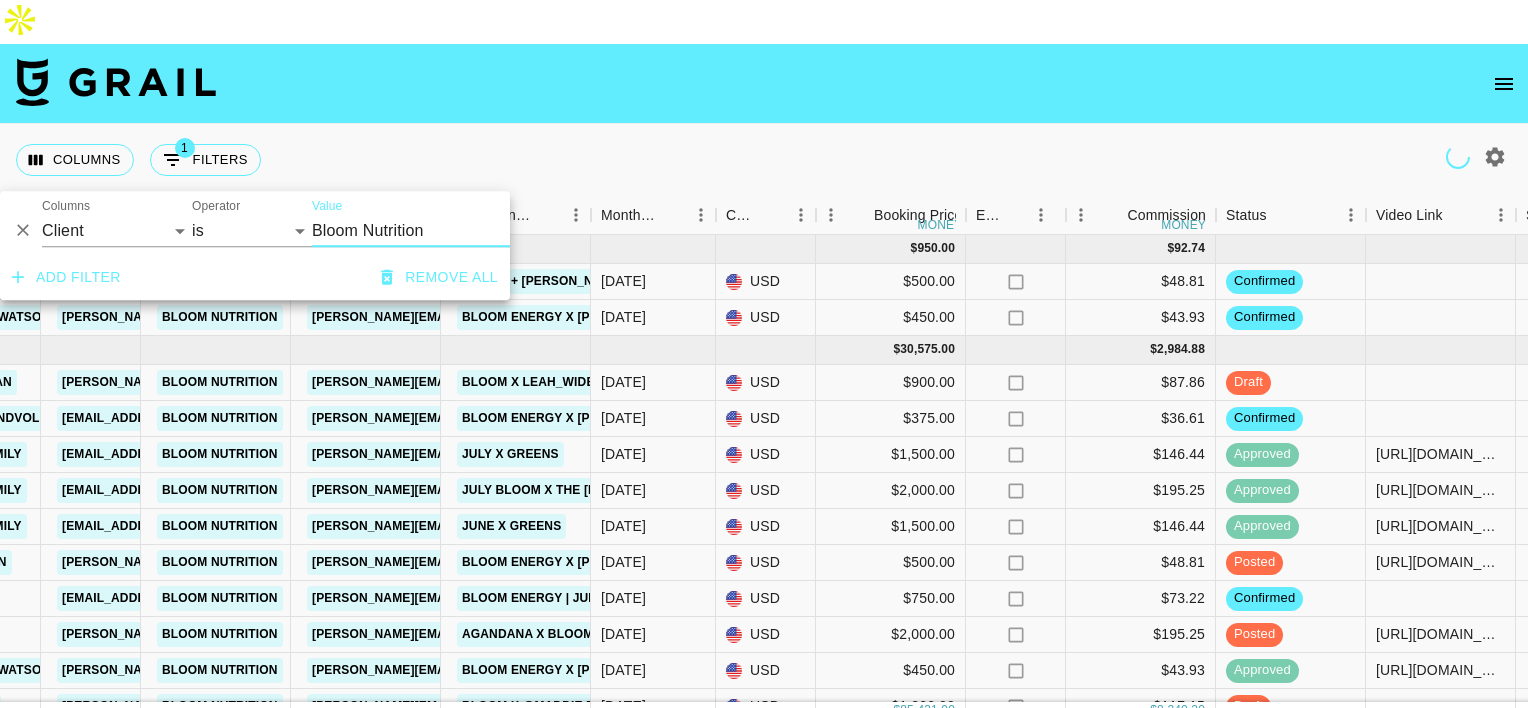 click on "Columns 1 Filters + Booking" at bounding box center (764, 160) 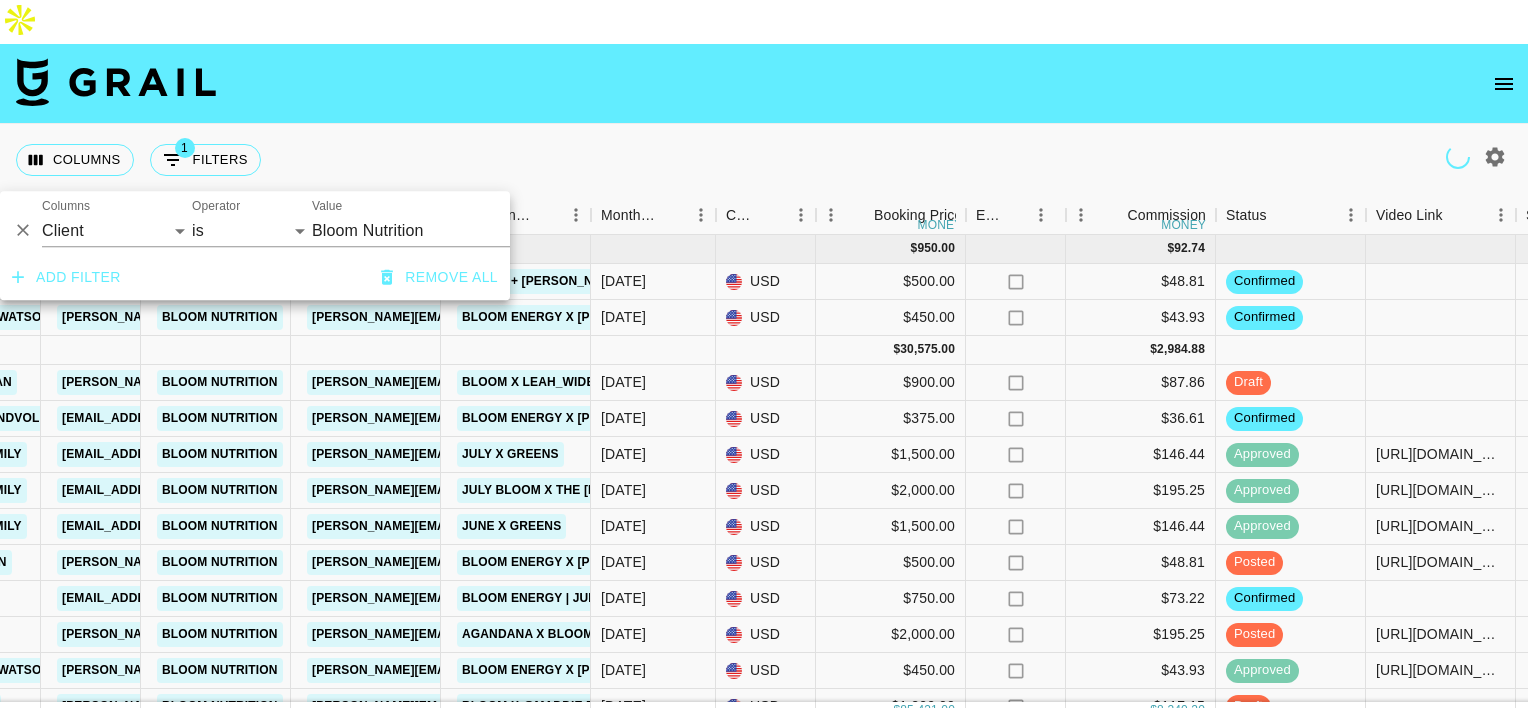 click on "Columns 1 Filters + Booking" at bounding box center (764, 160) 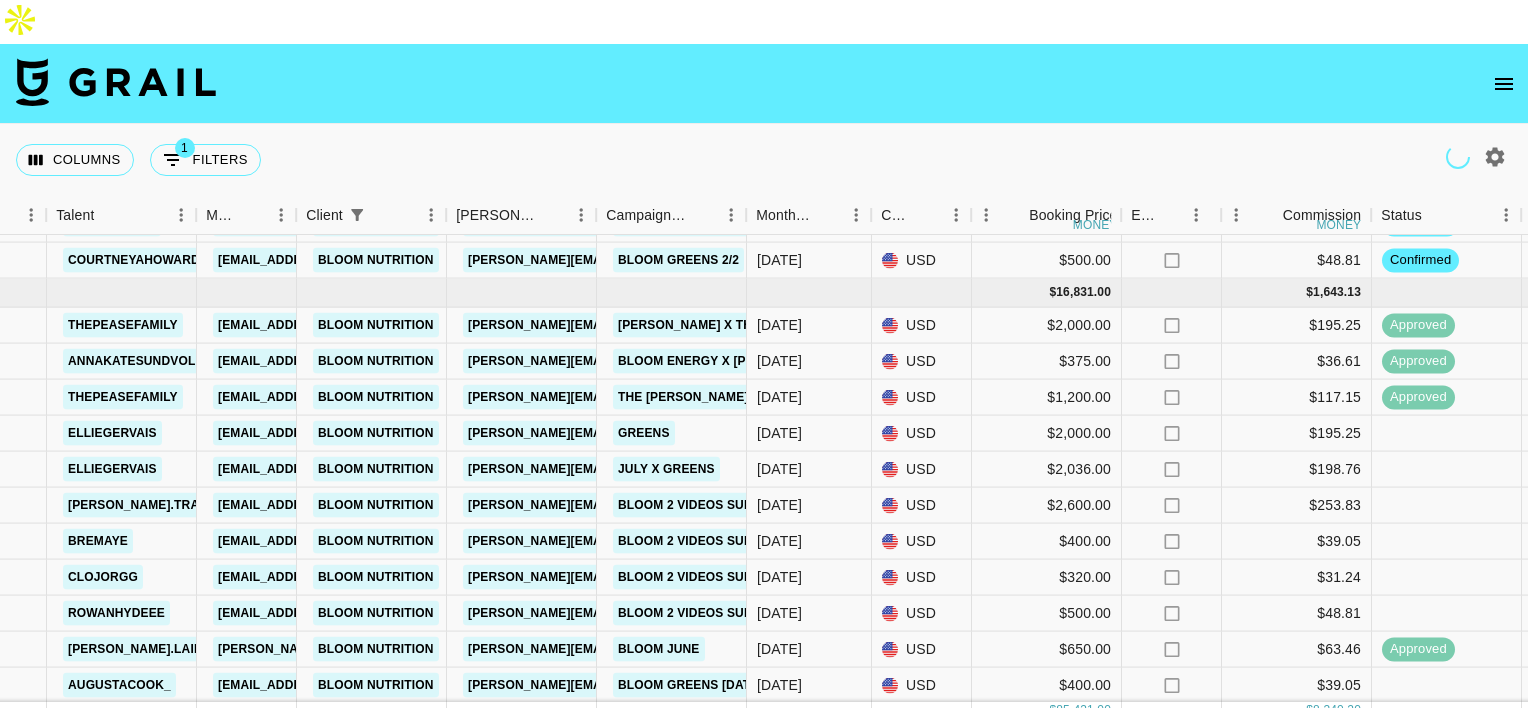 scroll, scrollTop: 1059, scrollLeft: 368, axis: both 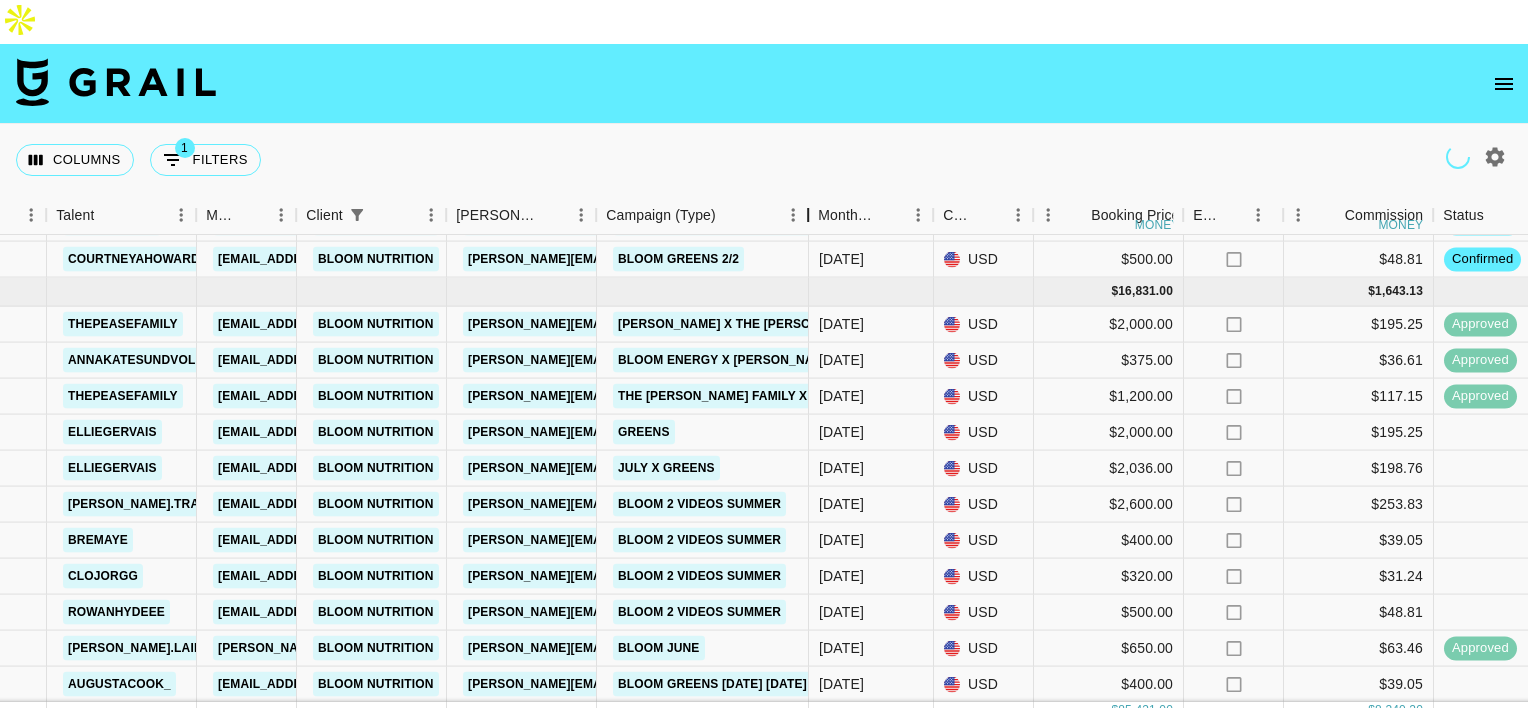 drag, startPoint x: 738, startPoint y: 171, endPoint x: 800, endPoint y: 171, distance: 62 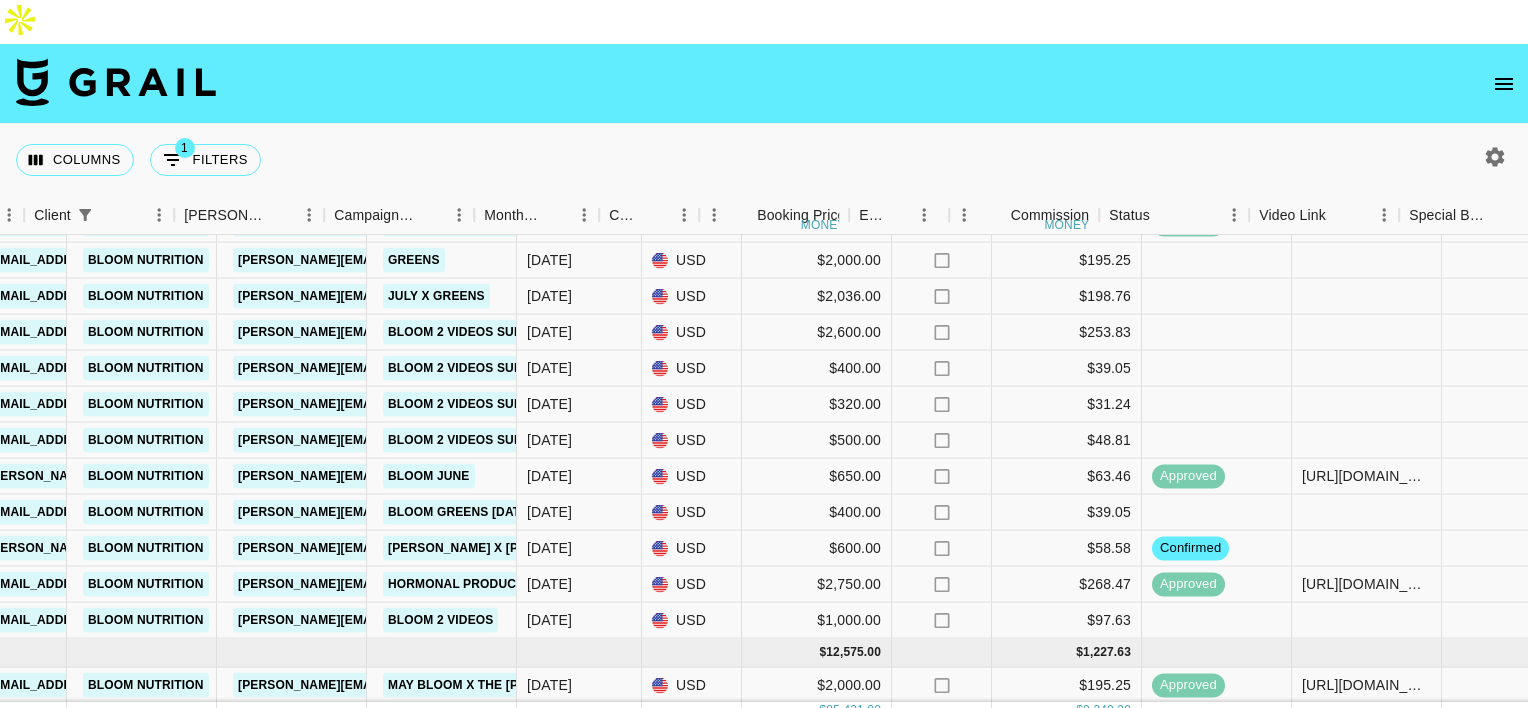 scroll, scrollTop: 1231, scrollLeft: 683, axis: both 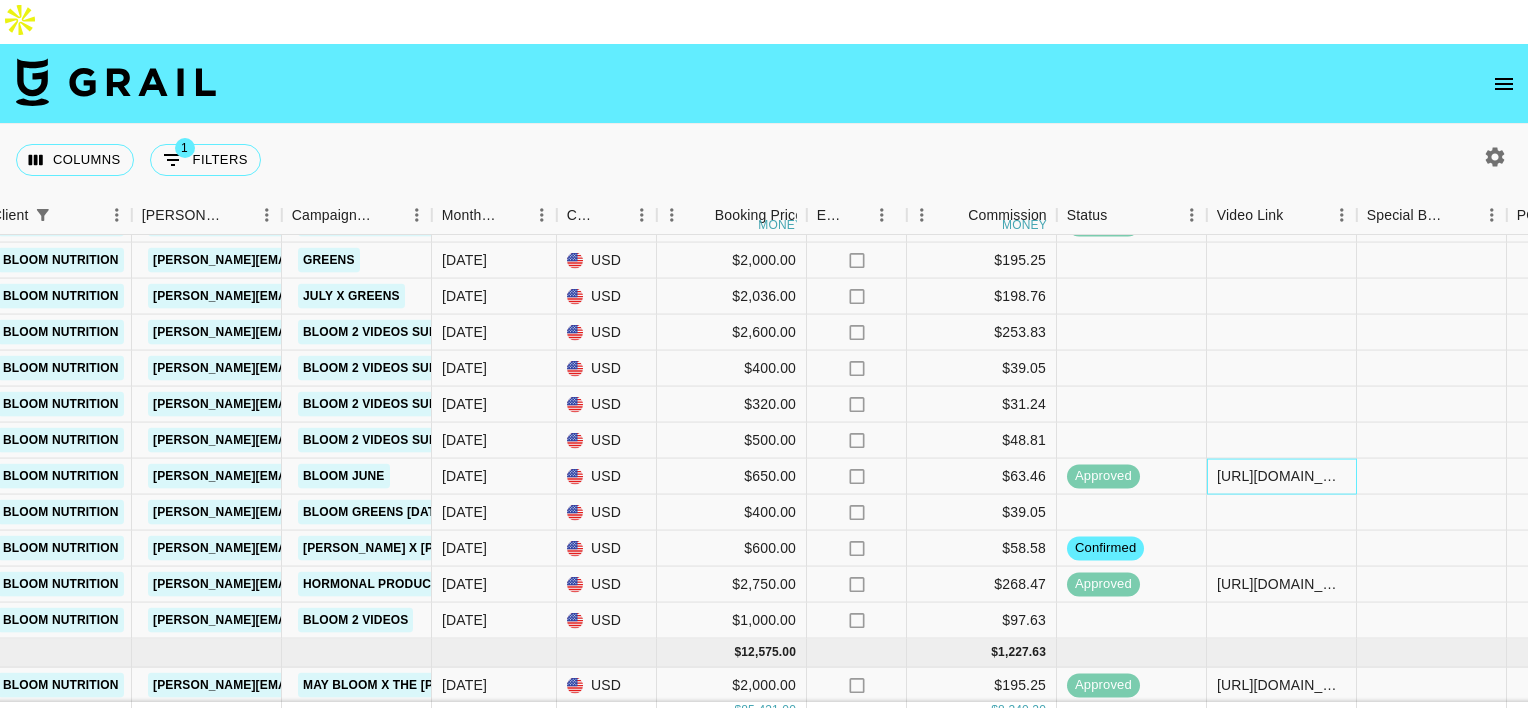 click on "[URL][DOMAIN_NAME][PERSON_NAME][DOMAIN_NAME]" at bounding box center (1281, 476) 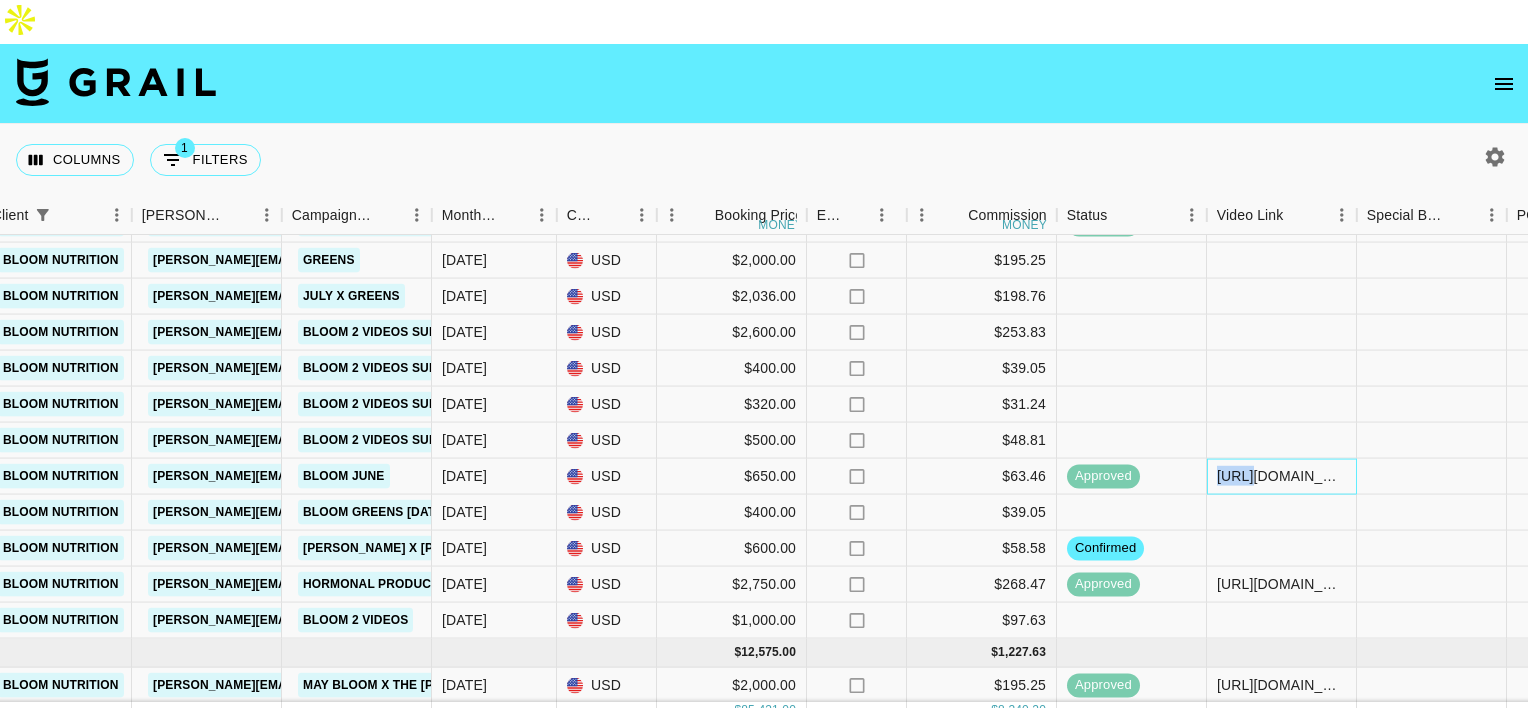 click on "[URL][DOMAIN_NAME][PERSON_NAME][DOMAIN_NAME]" at bounding box center [1281, 476] 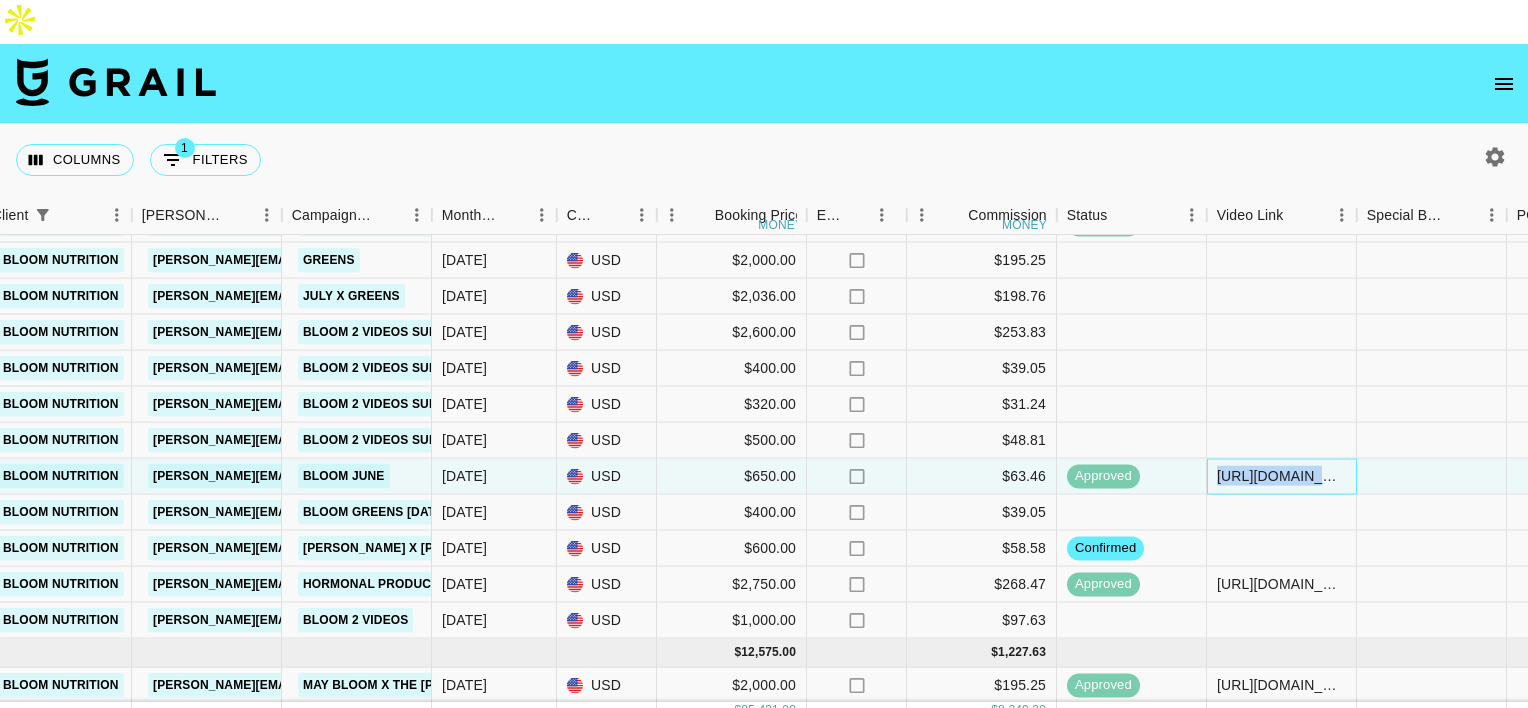 click on "[URL][DOMAIN_NAME][PERSON_NAME][DOMAIN_NAME]" at bounding box center [1281, 476] 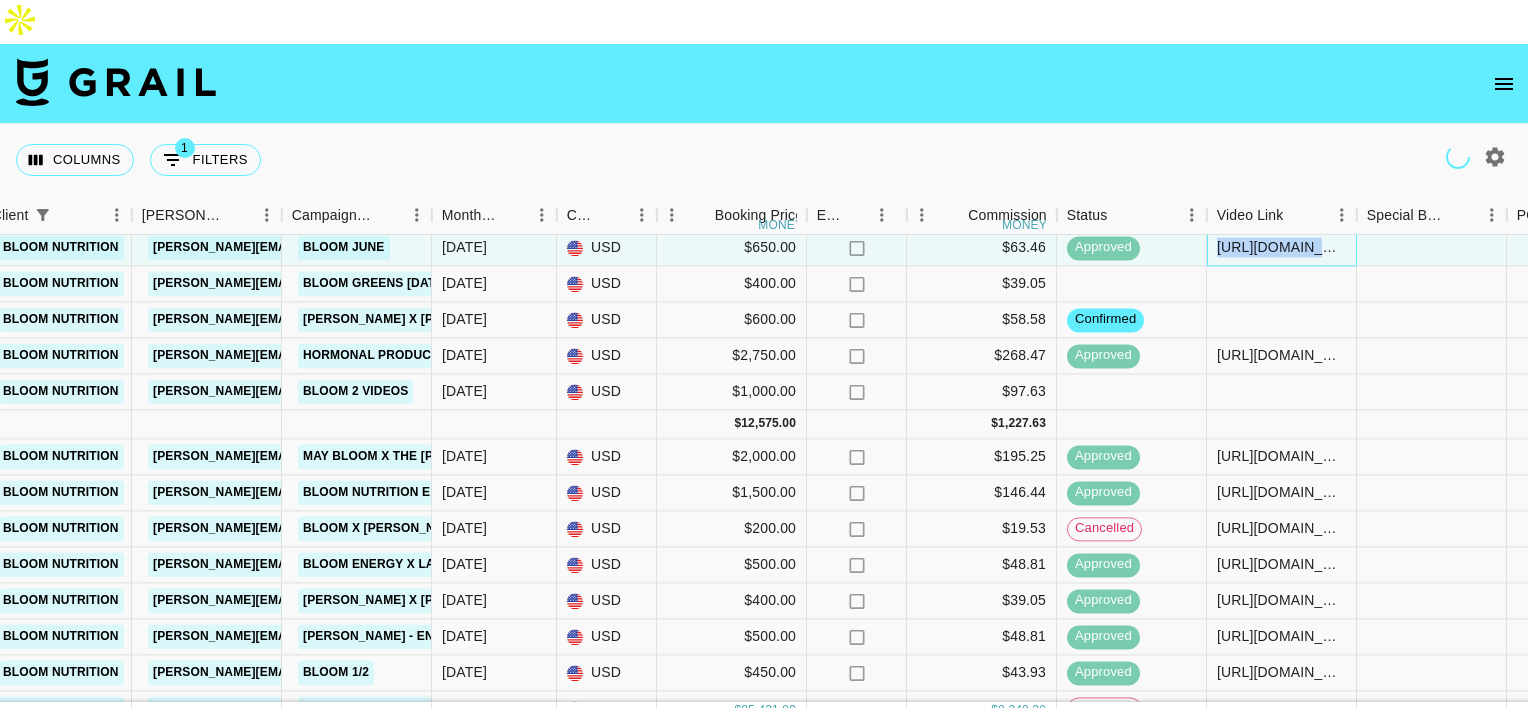 scroll, scrollTop: 1471, scrollLeft: 683, axis: both 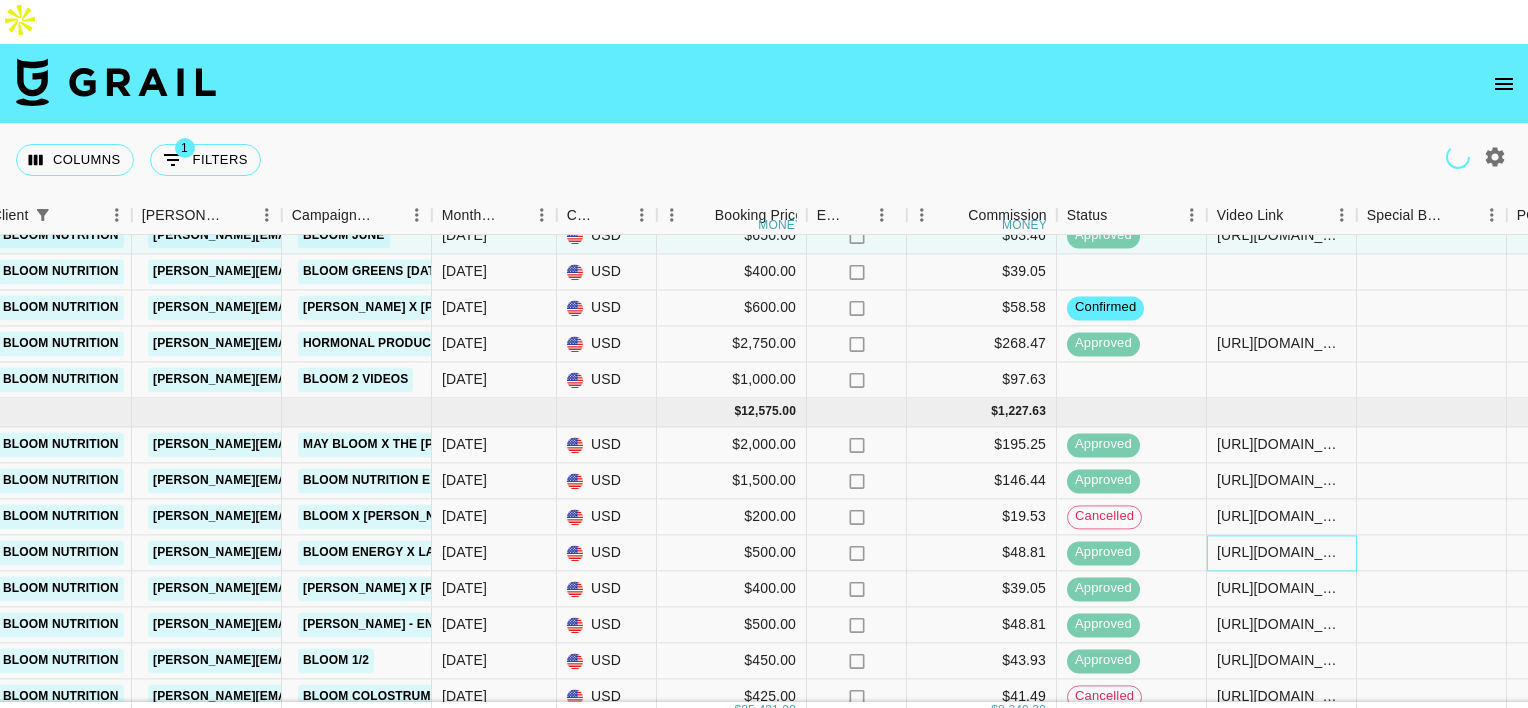 click on "[URL][DOMAIN_NAME]" at bounding box center (1281, 553) 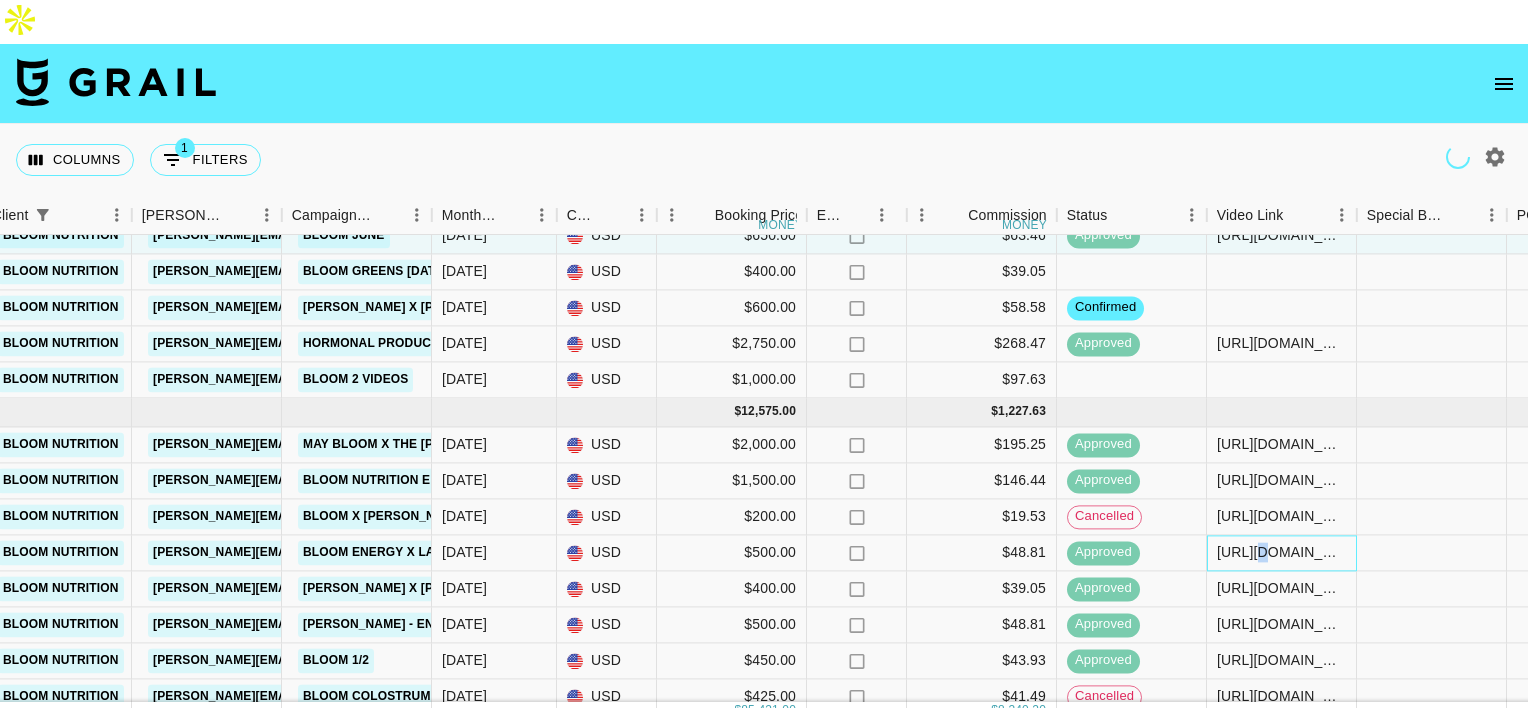 click on "[URL][DOMAIN_NAME]" at bounding box center [1281, 553] 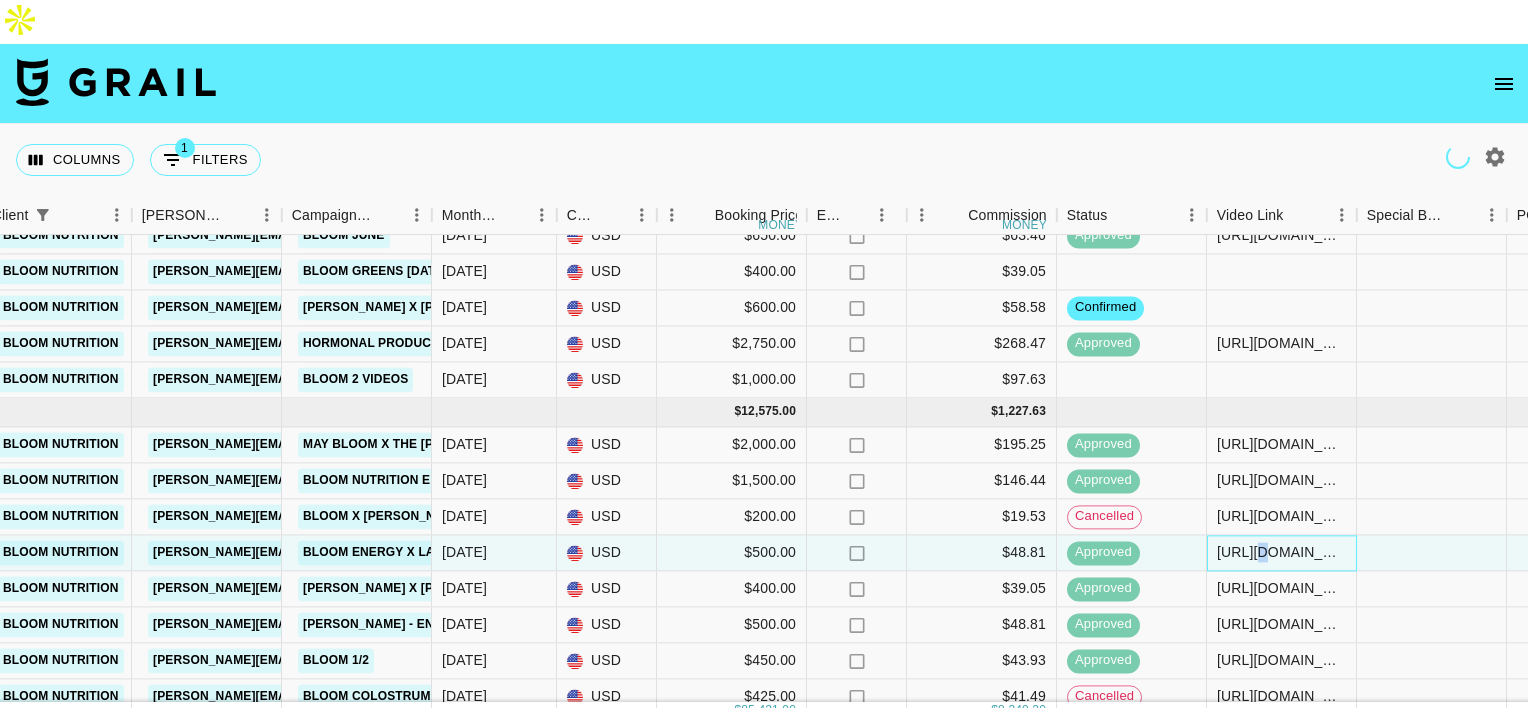 click on "[URL][DOMAIN_NAME]" at bounding box center [1281, 553] 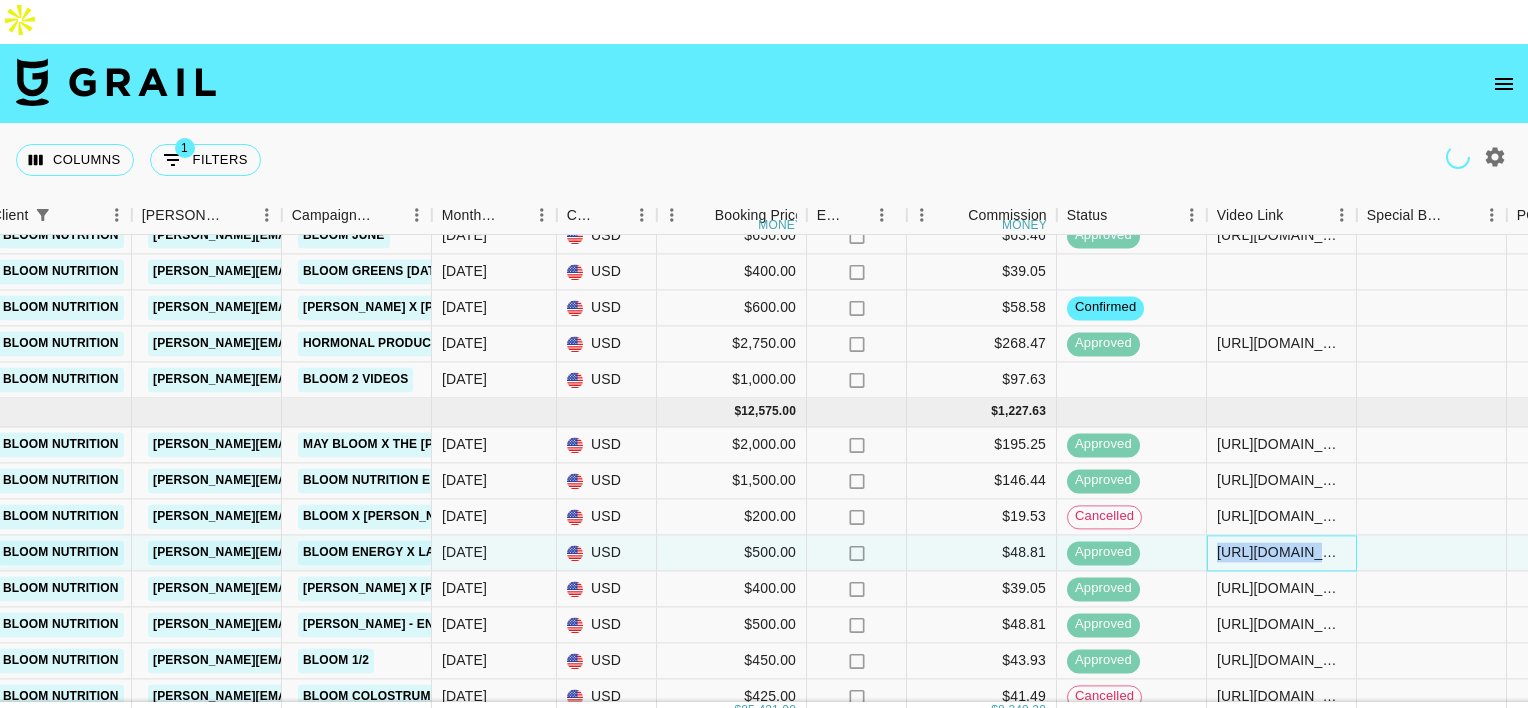 click on "[URL][DOMAIN_NAME]" at bounding box center (1281, 553) 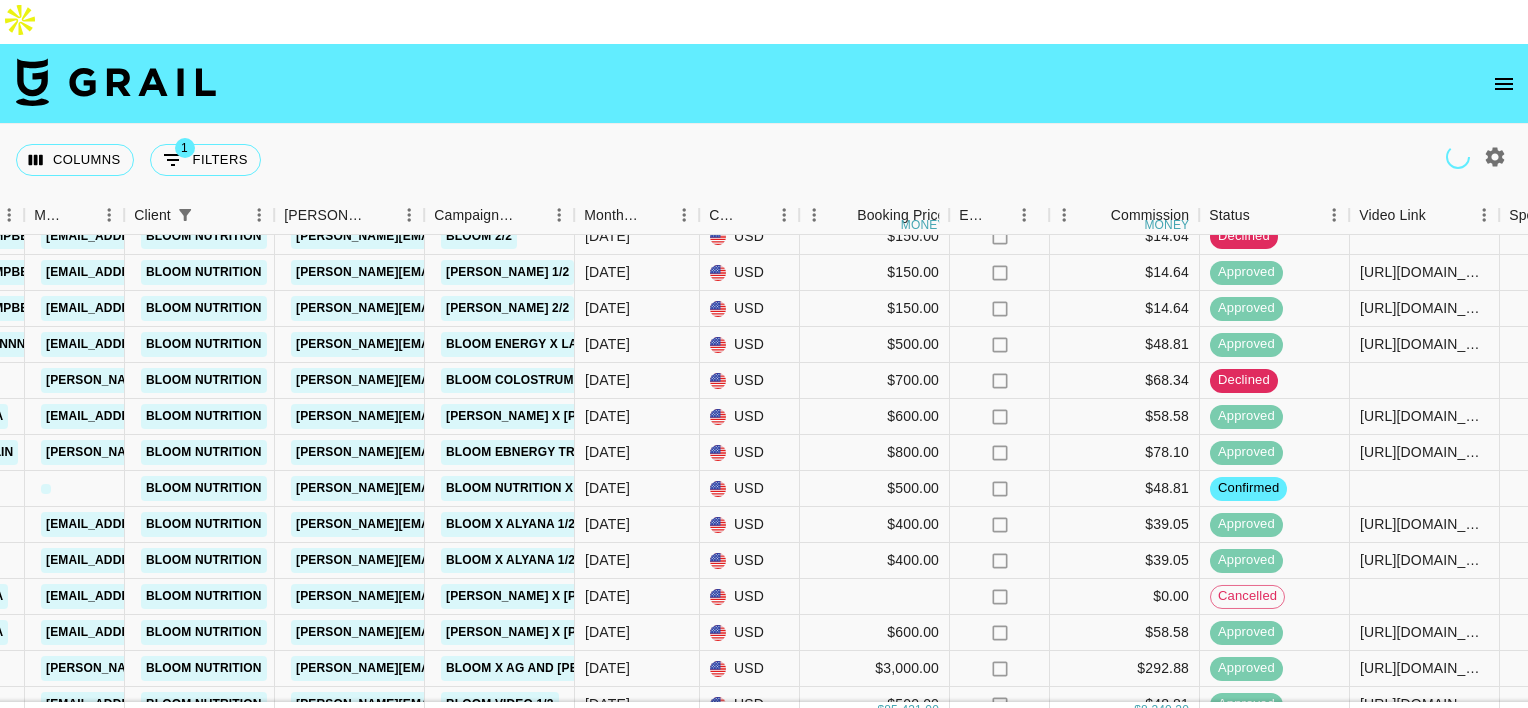 scroll, scrollTop: 2576, scrollLeft: 540, axis: both 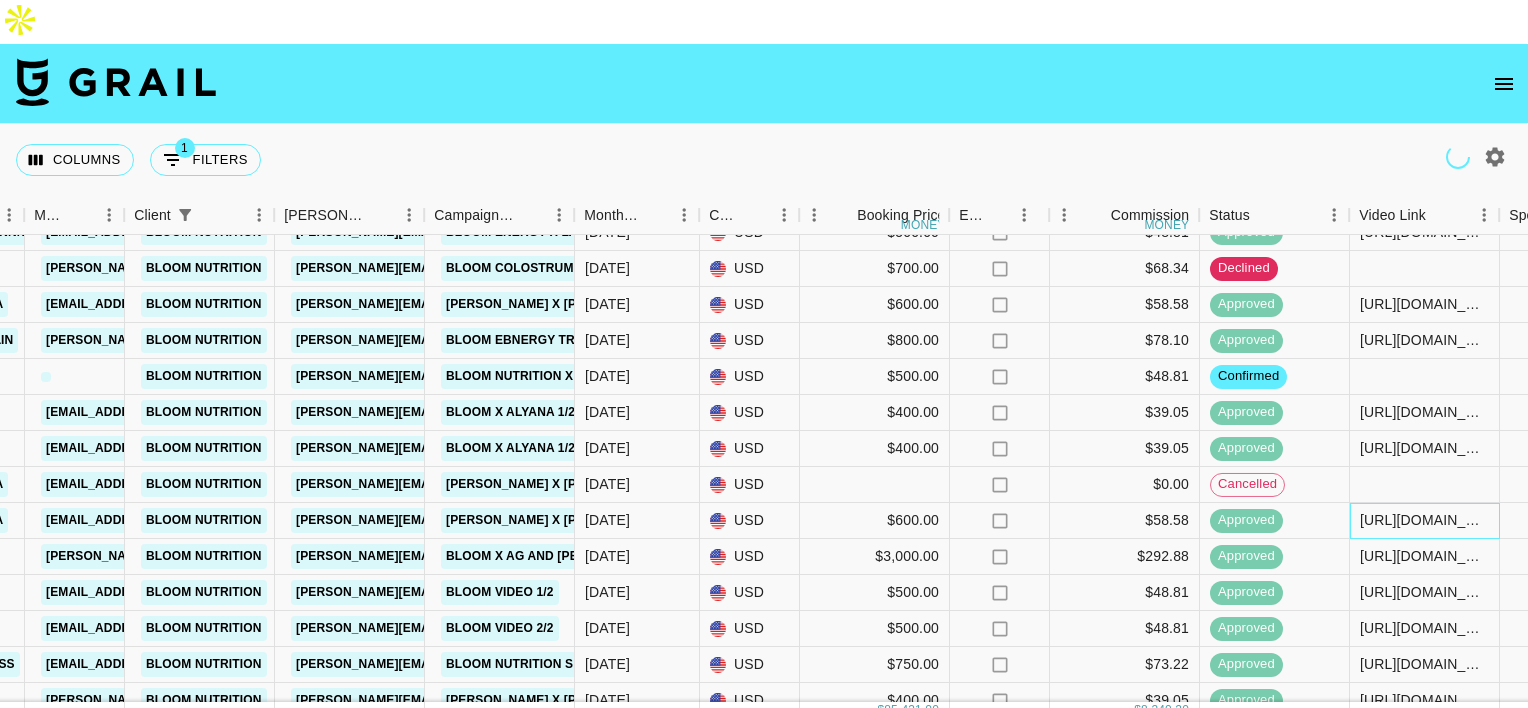 click on "[URL][DOMAIN_NAME]" at bounding box center [1424, 520] 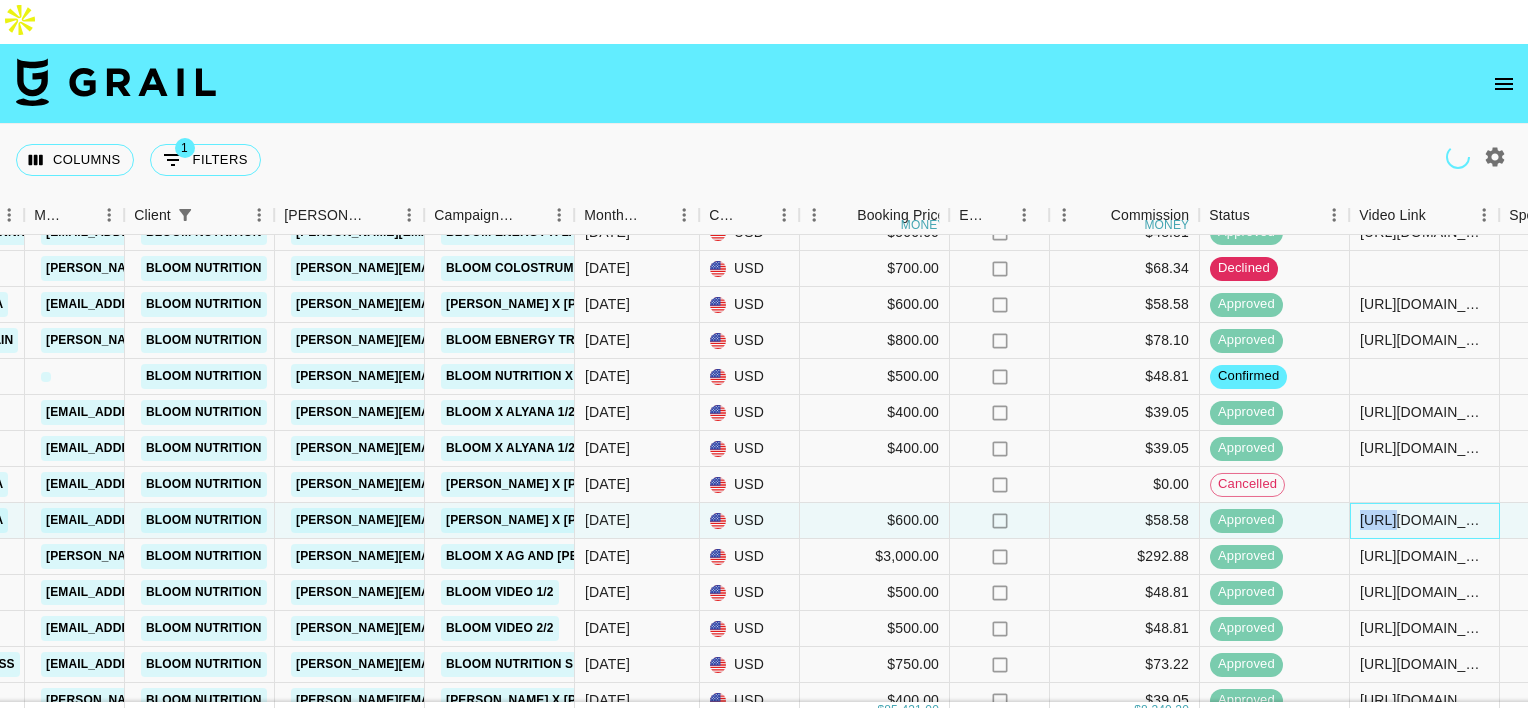 click on "[URL][DOMAIN_NAME]" at bounding box center [1424, 520] 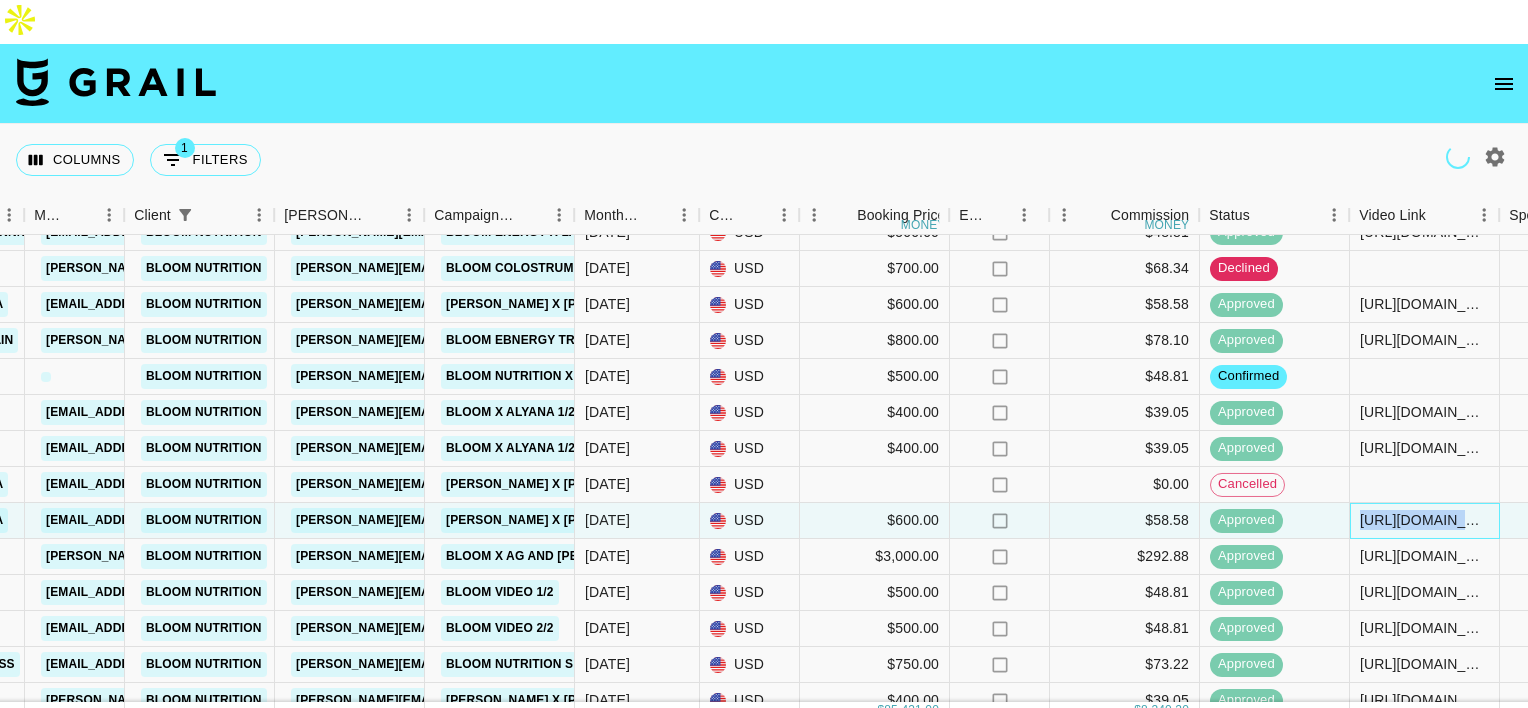 click on "[URL][DOMAIN_NAME]" at bounding box center (1424, 520) 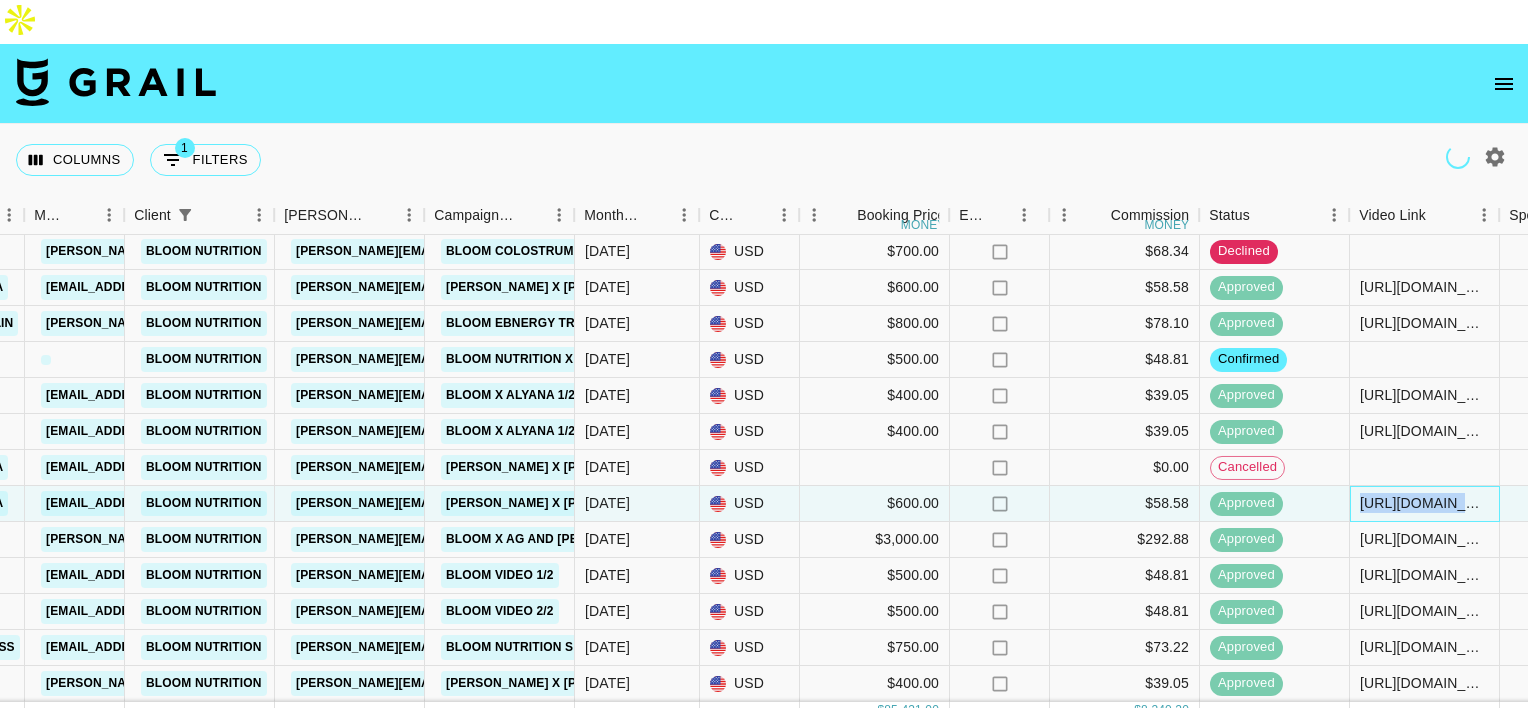 scroll, scrollTop: 2608, scrollLeft: 540, axis: both 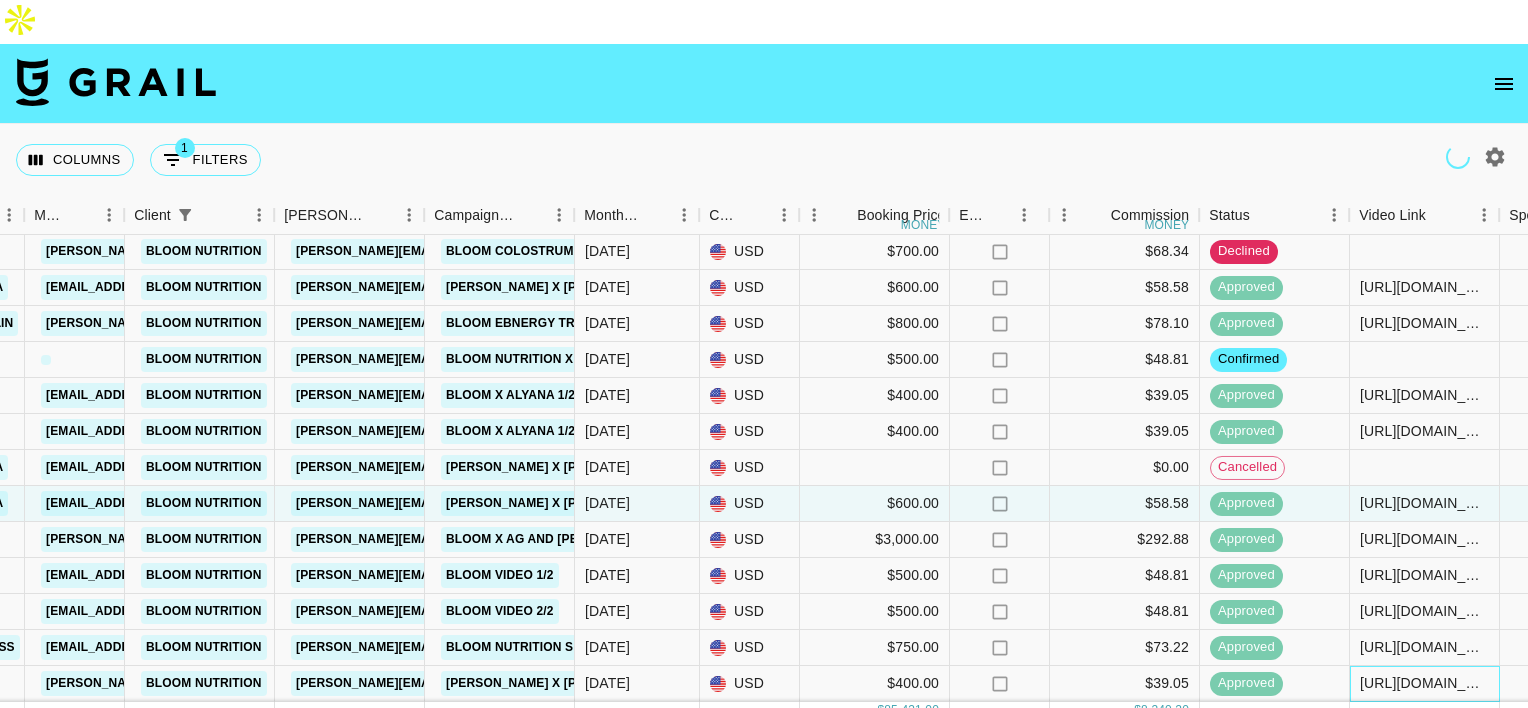 click on "[URL][DOMAIN_NAME]" at bounding box center [1424, 683] 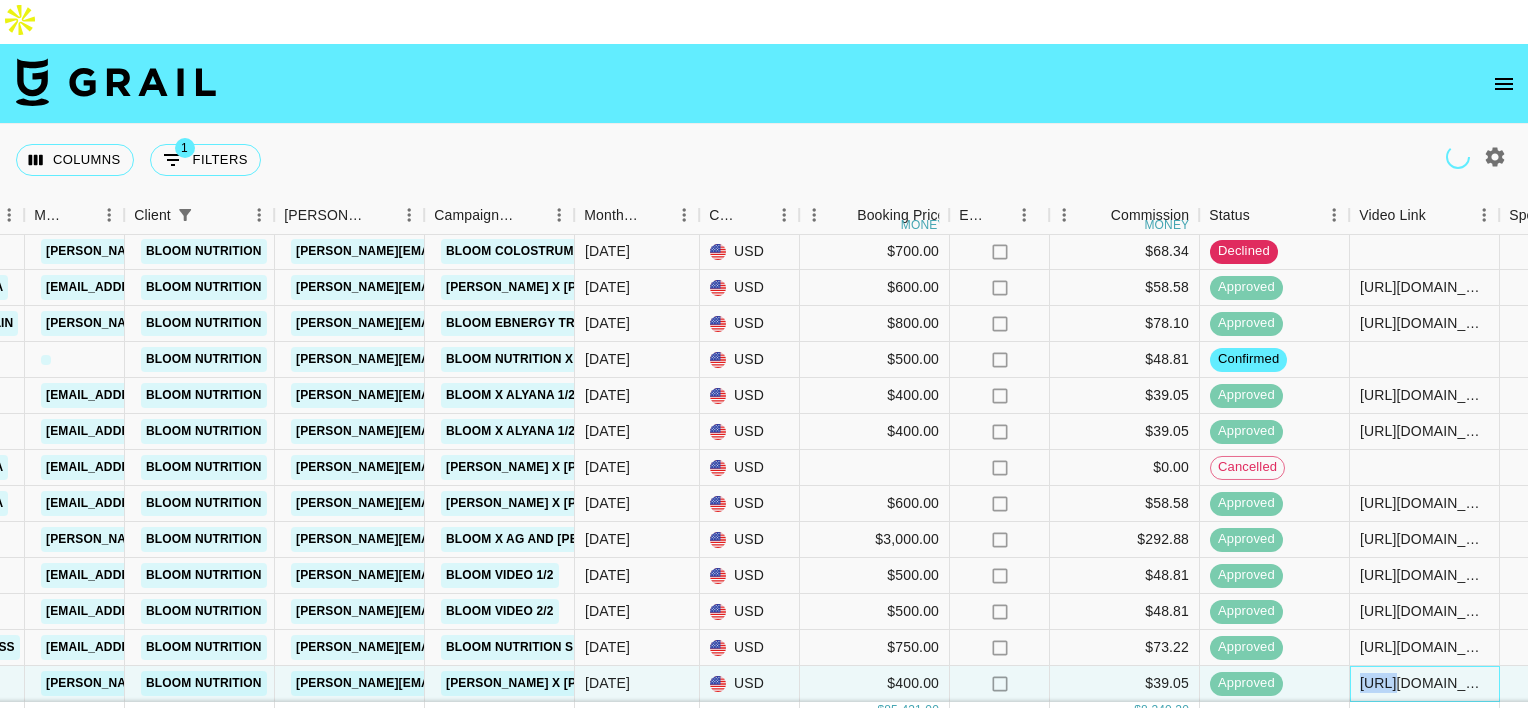 click on "[URL][DOMAIN_NAME]" at bounding box center (1424, 683) 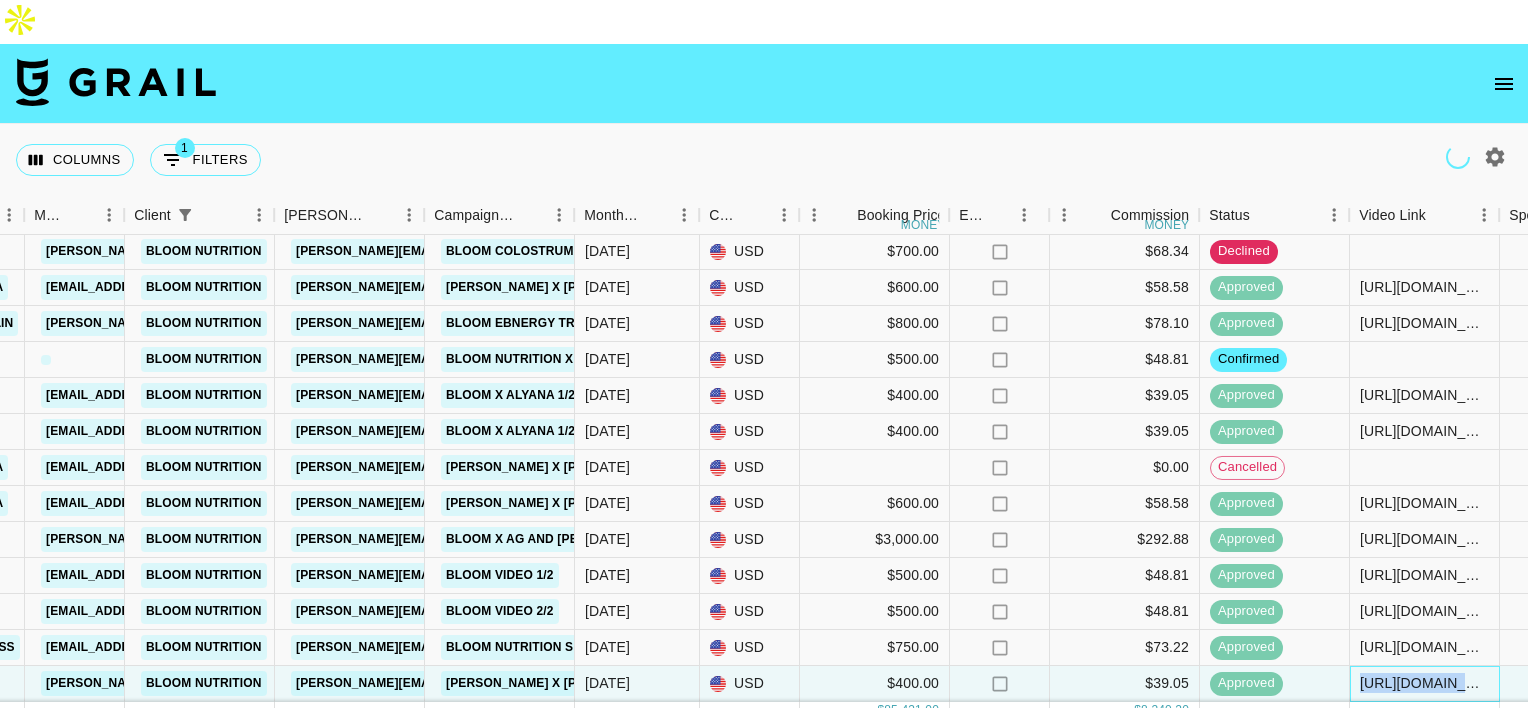 copy on "[URL][DOMAIN_NAME]" 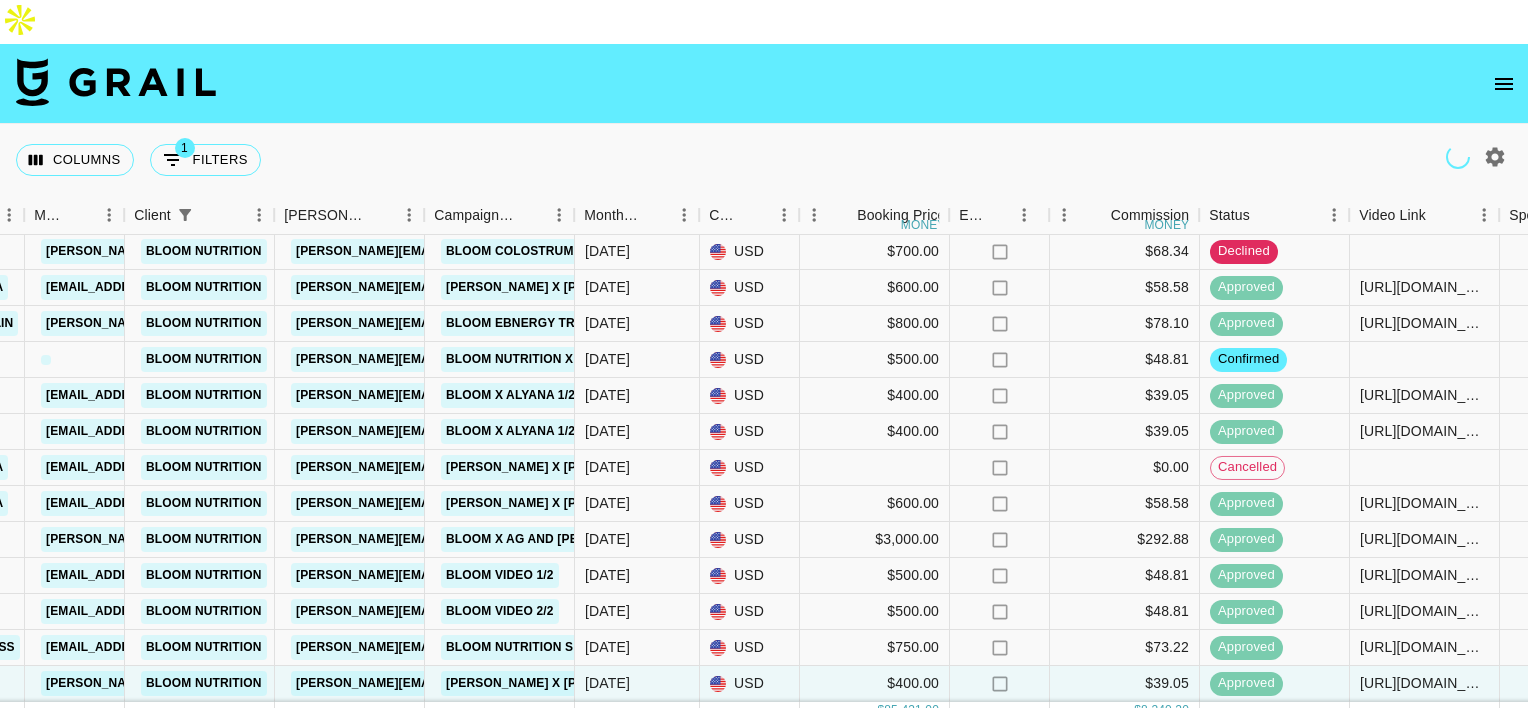 click at bounding box center (764, 84) 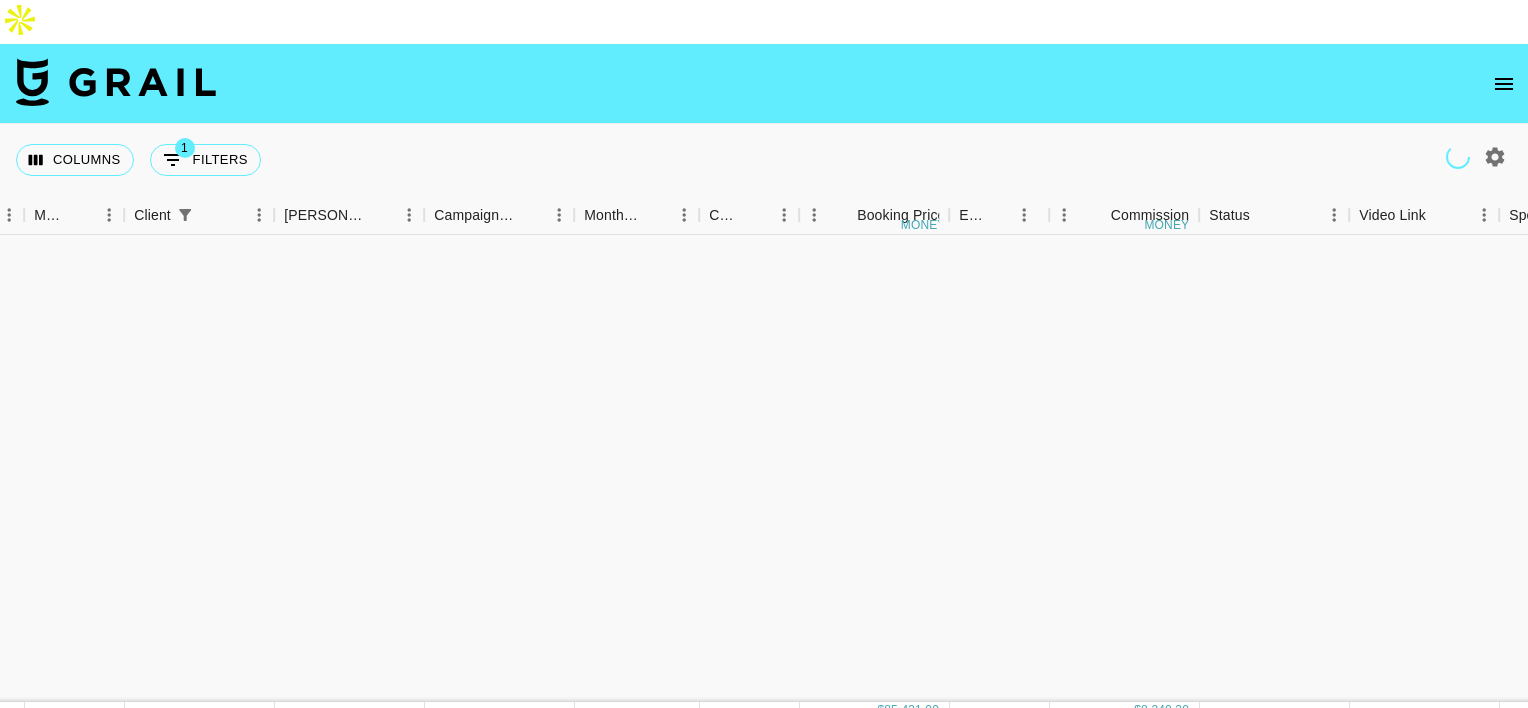 scroll, scrollTop: 0, scrollLeft: 540, axis: horizontal 